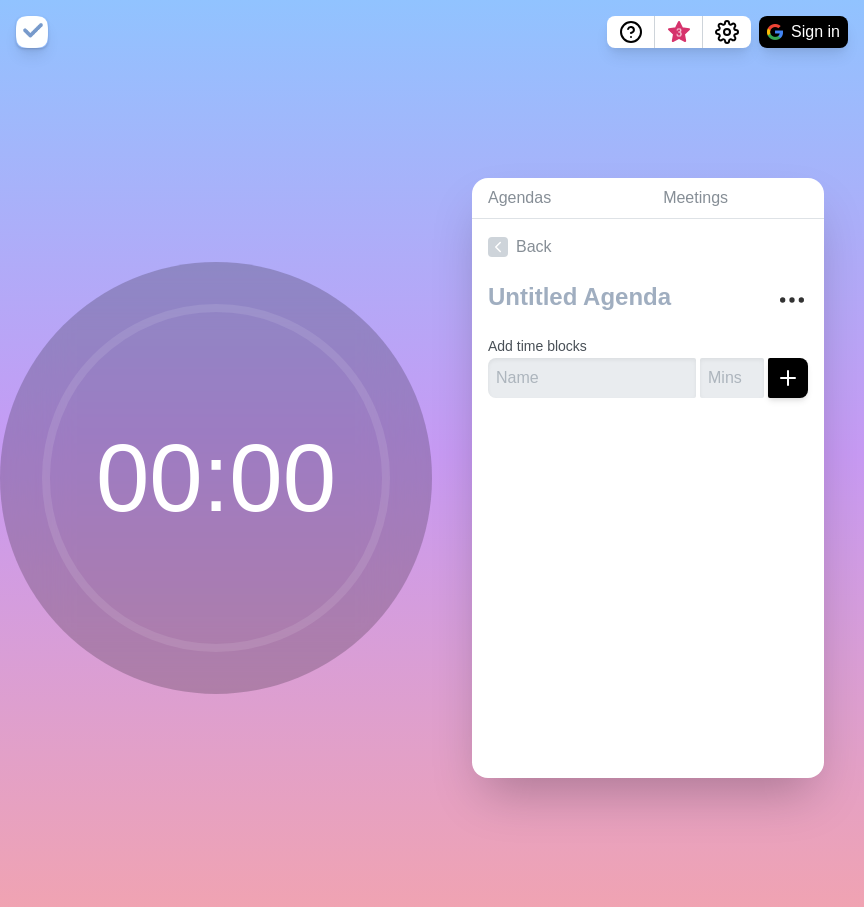 scroll, scrollTop: 0, scrollLeft: 0, axis: both 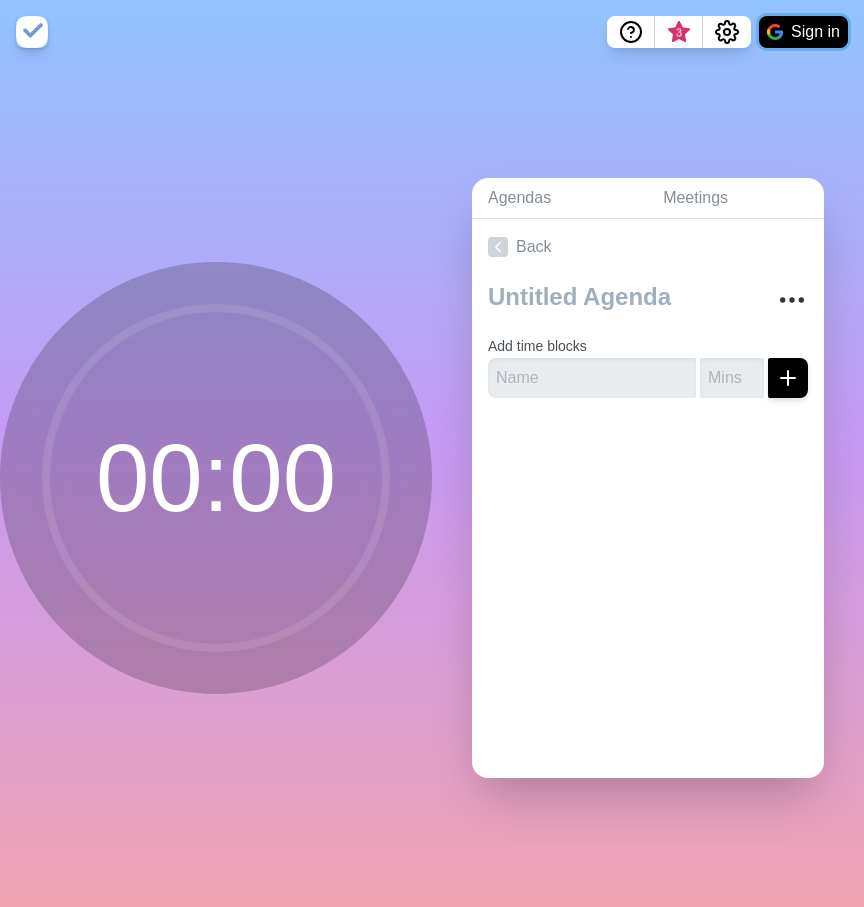 click at bounding box center (775, 32) 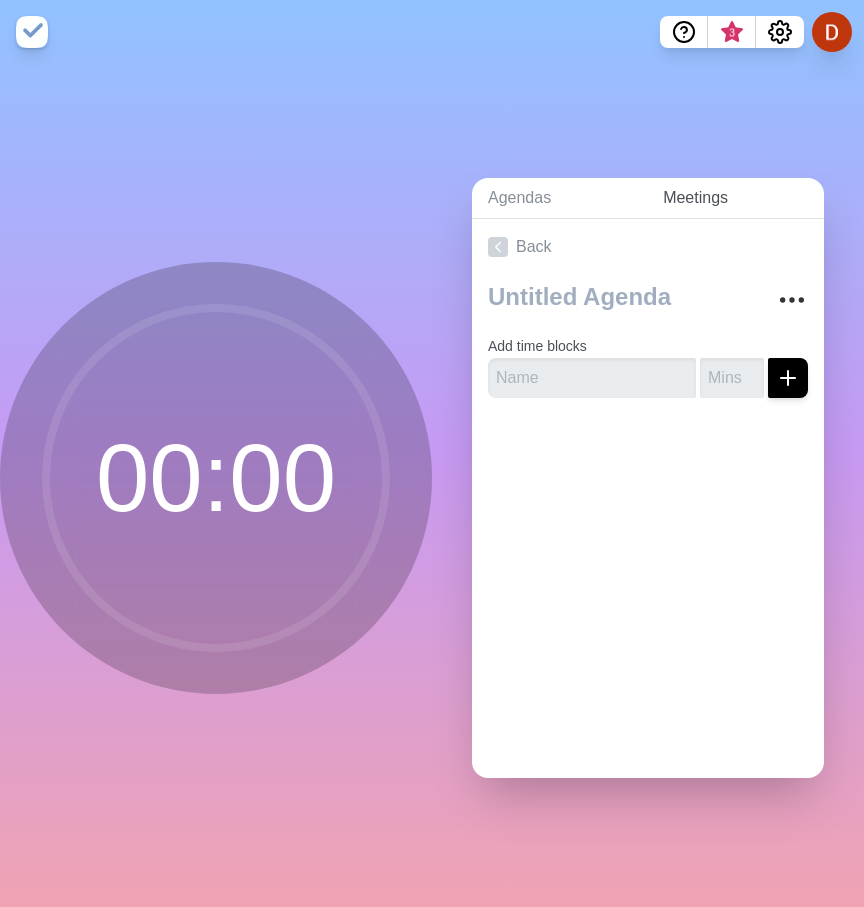 click on "Meetings" at bounding box center (735, 198) 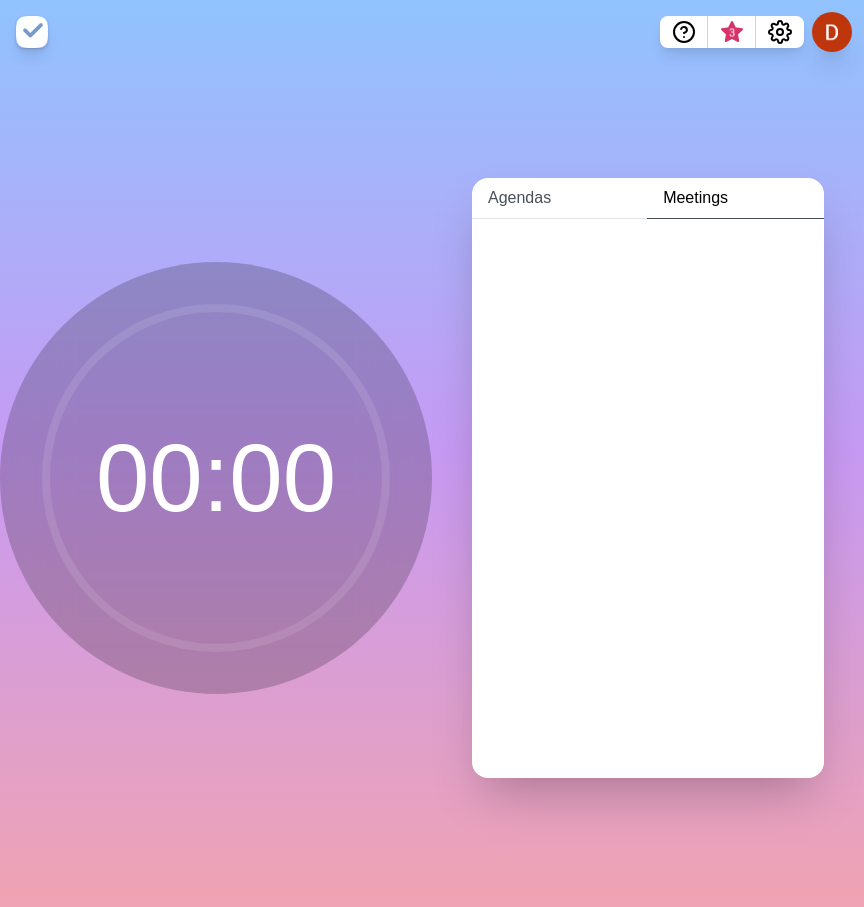 click on "Agendas" at bounding box center [559, 198] 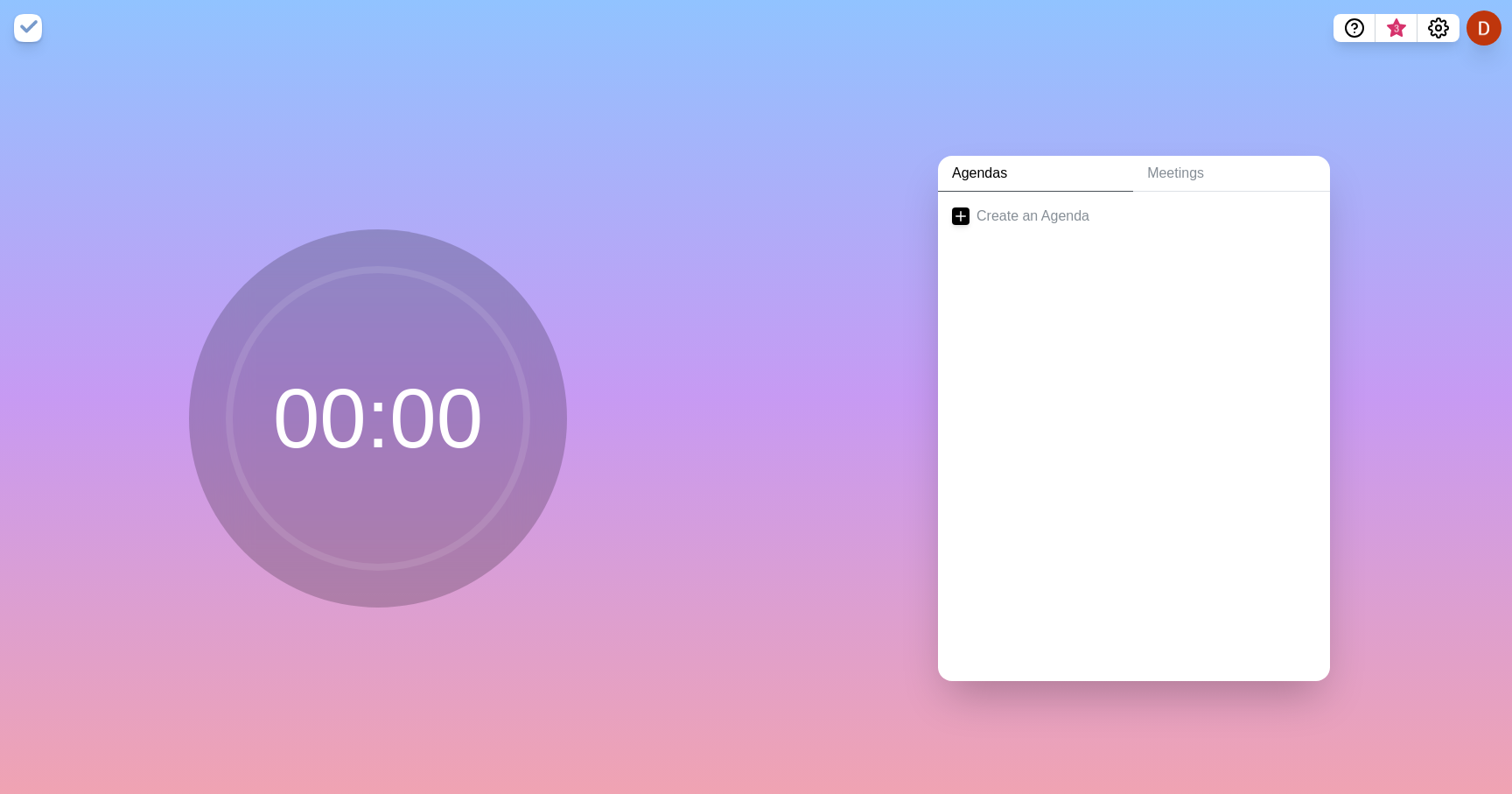 click at bounding box center [28, 28] 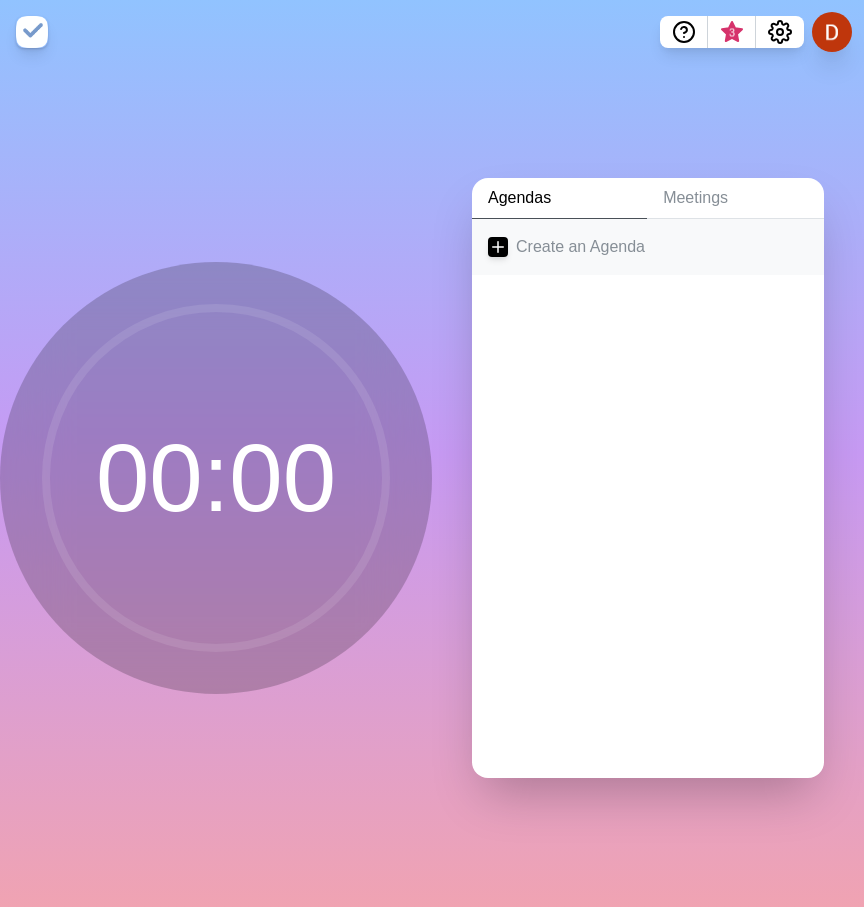 click on "Create an Agenda" at bounding box center [648, 247] 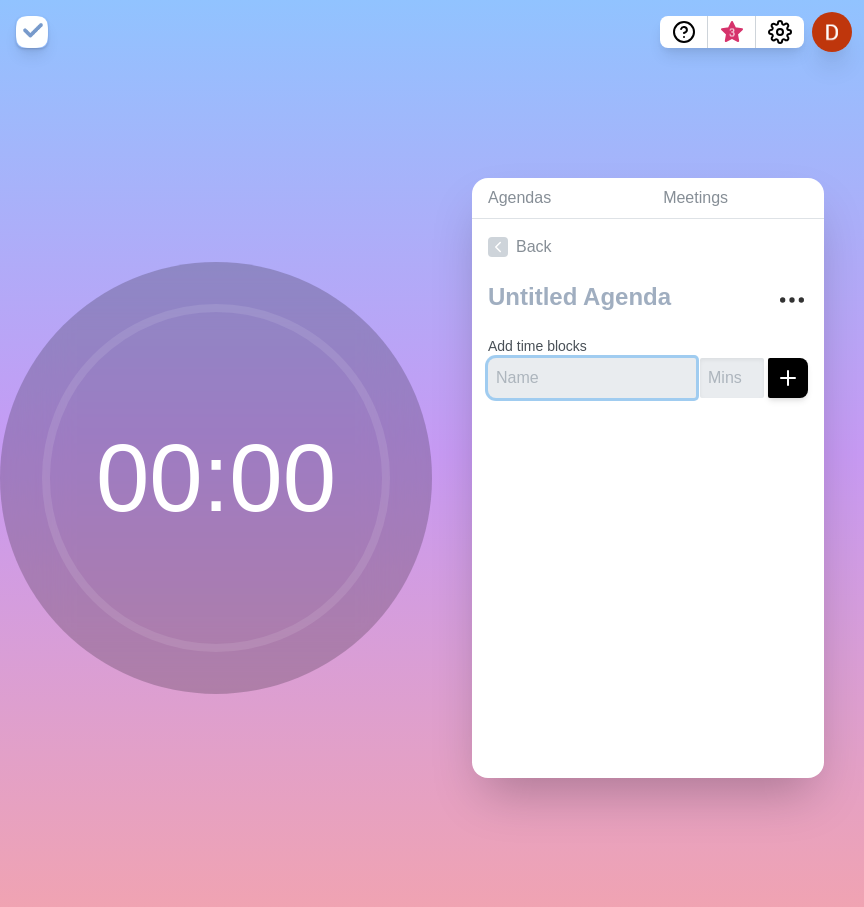 click at bounding box center (592, 378) 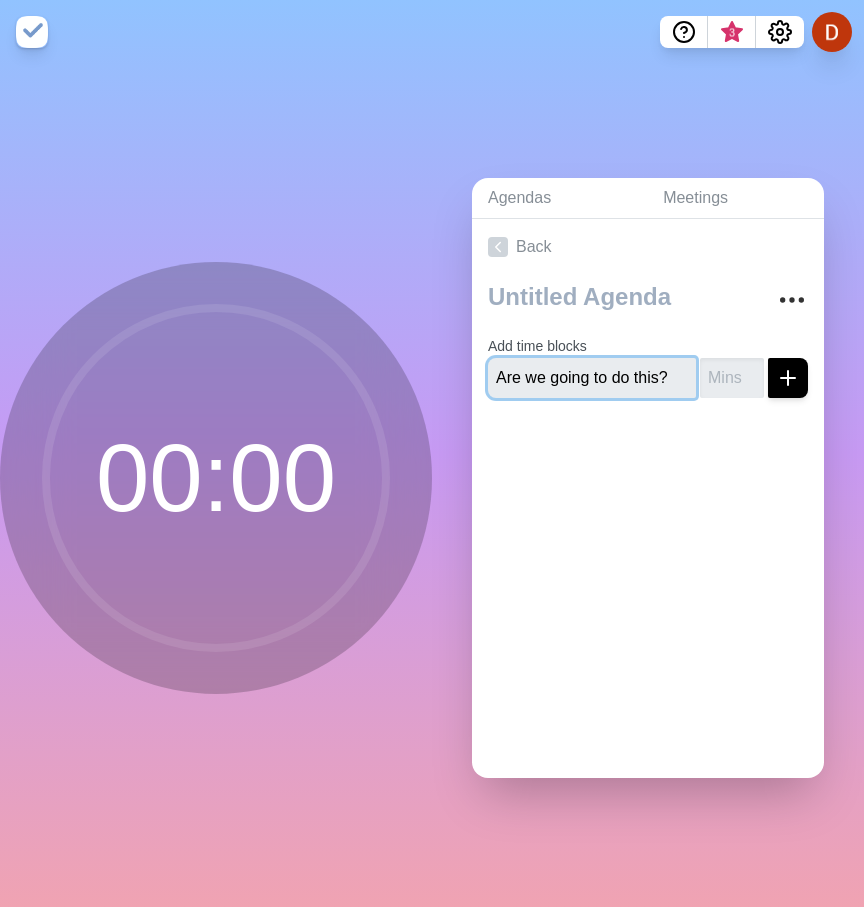 scroll, scrollTop: 0, scrollLeft: 12, axis: horizontal 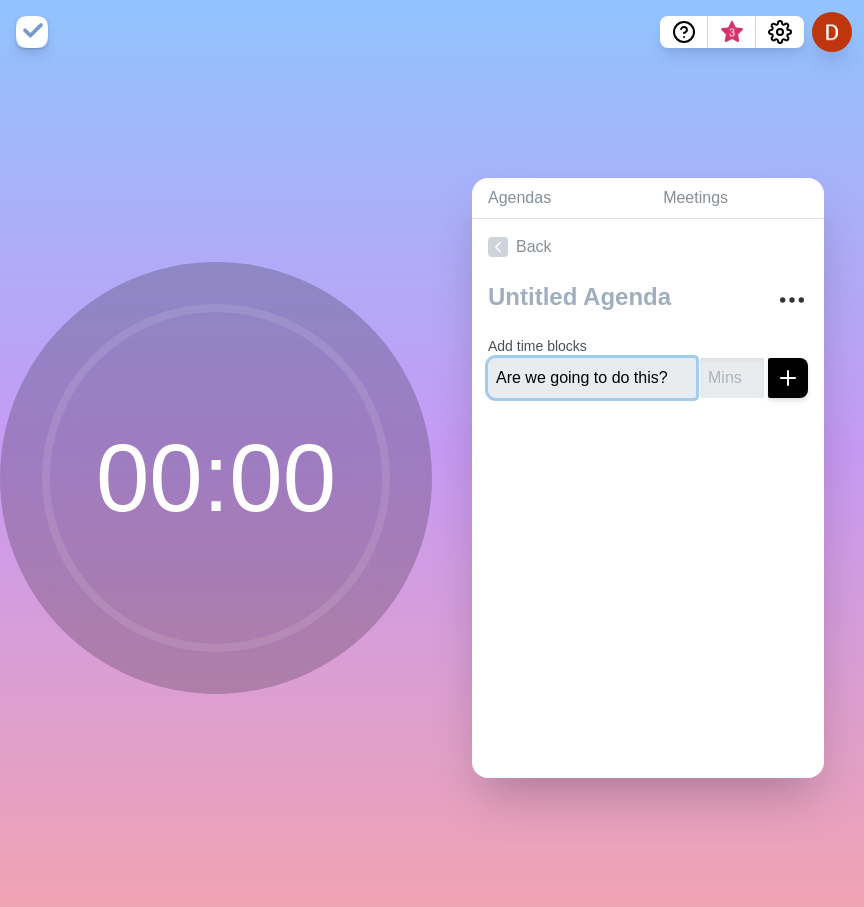 type on "Are we going to do this?" 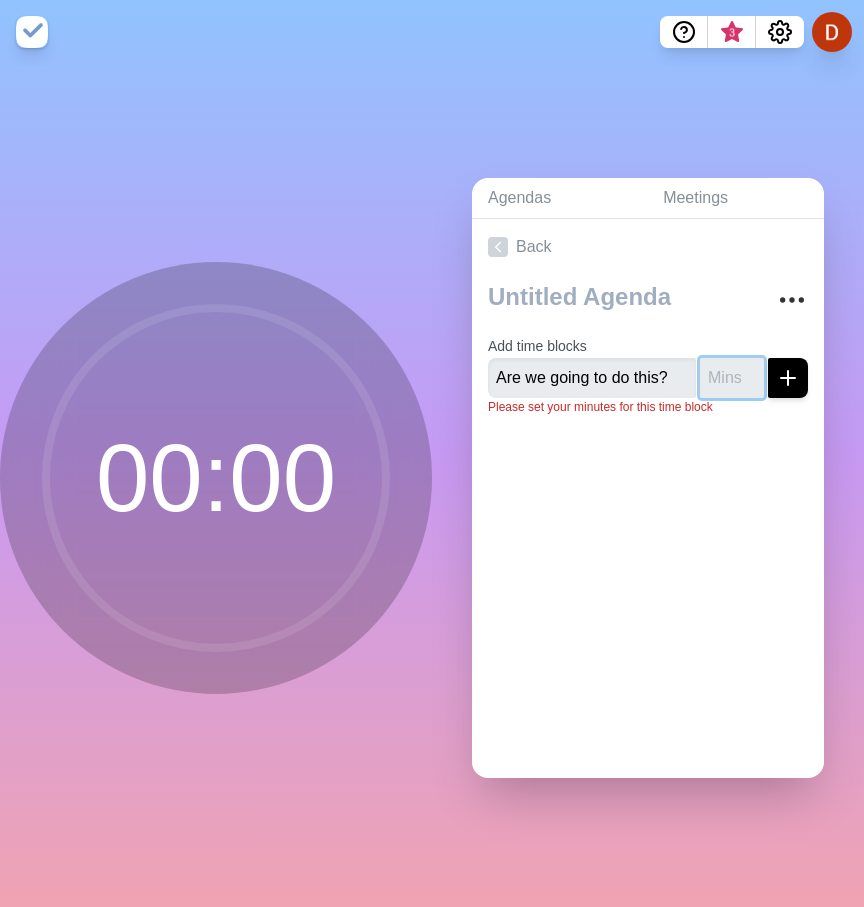scroll, scrollTop: 0, scrollLeft: 0, axis: both 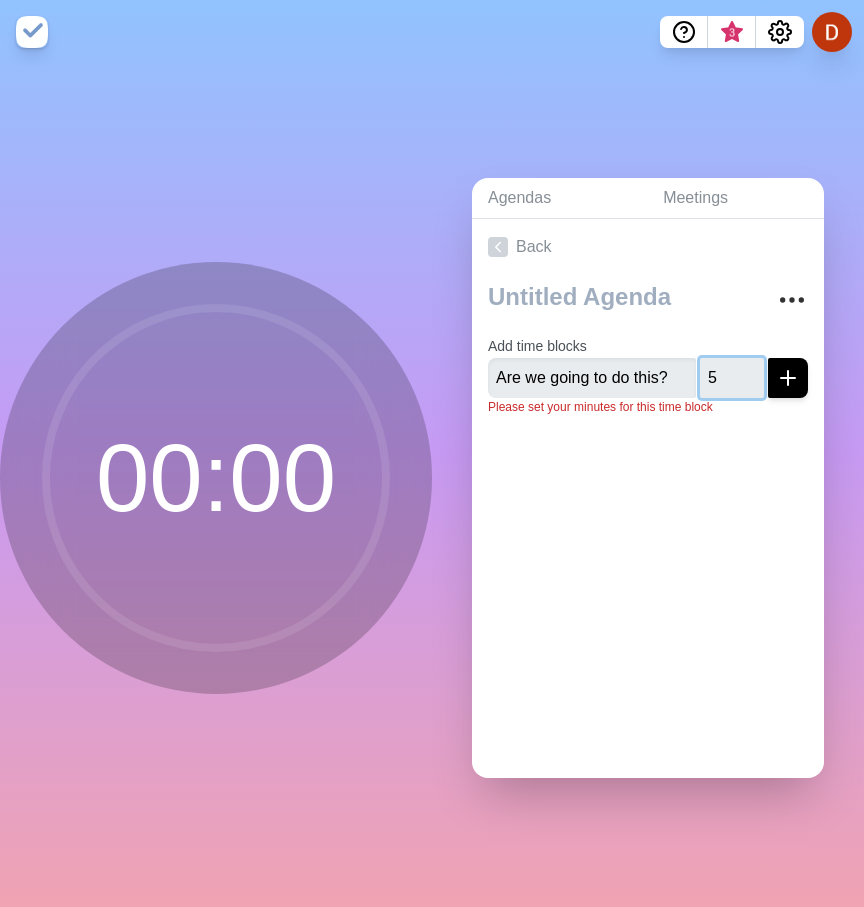 type on "5" 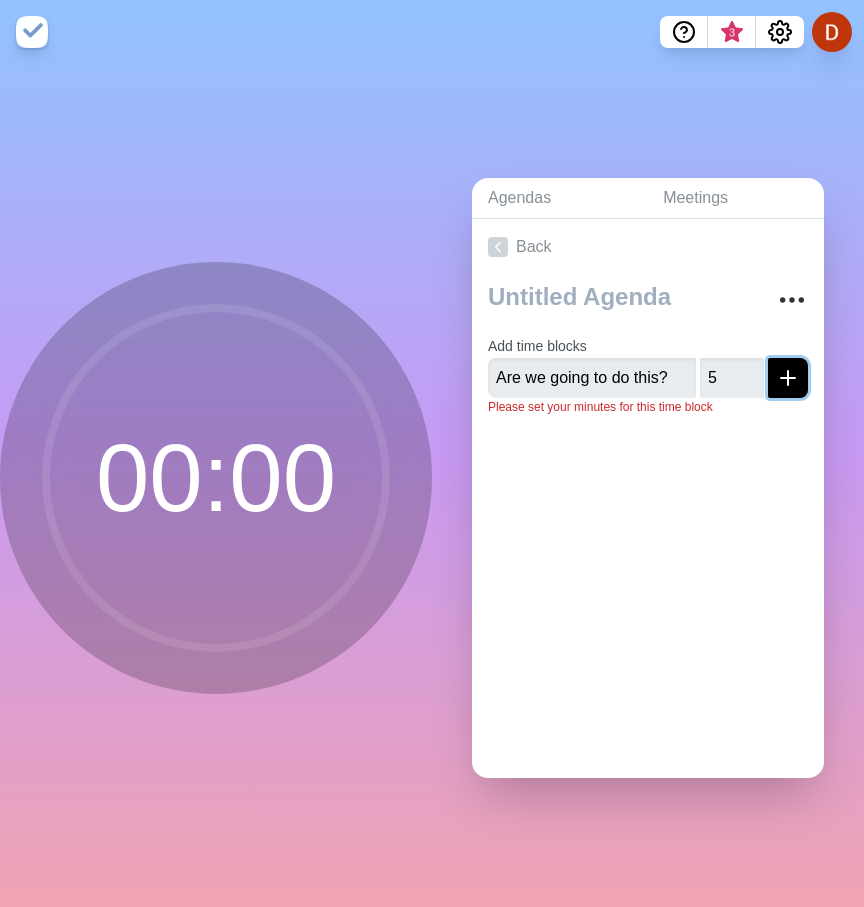 click 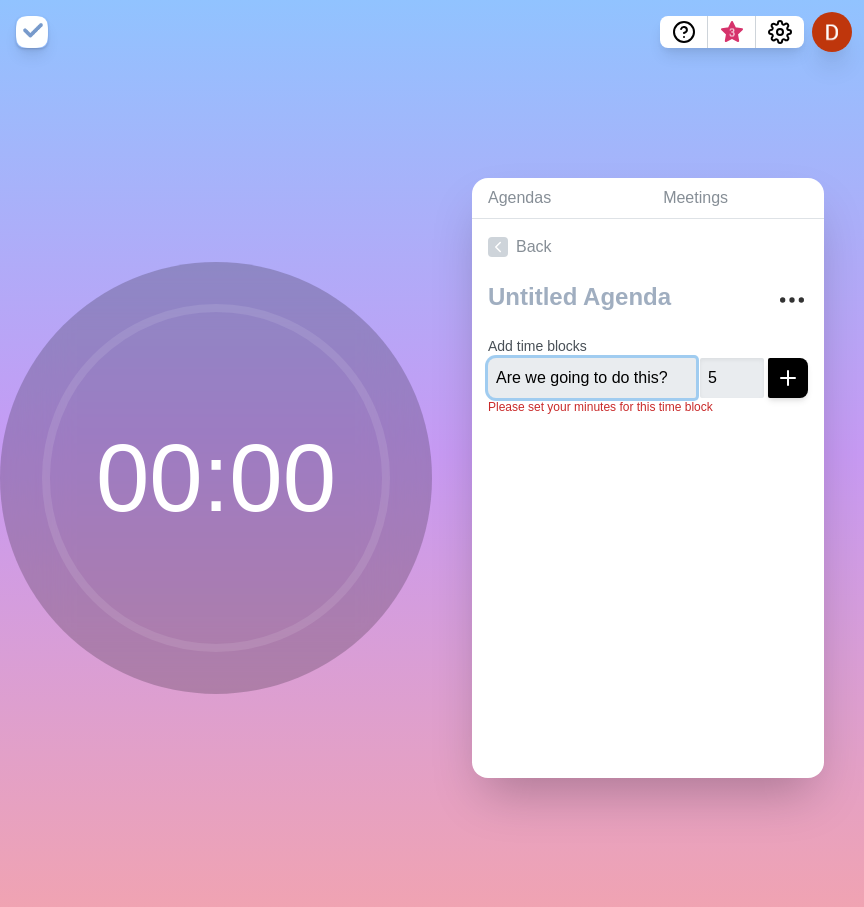 type 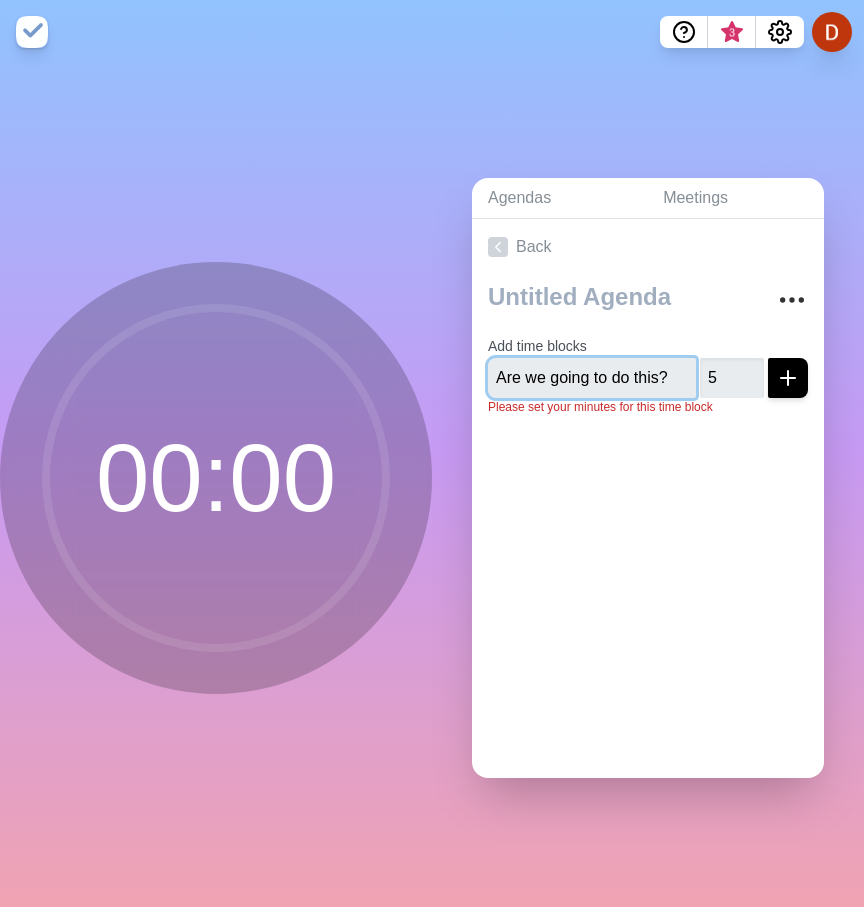 type 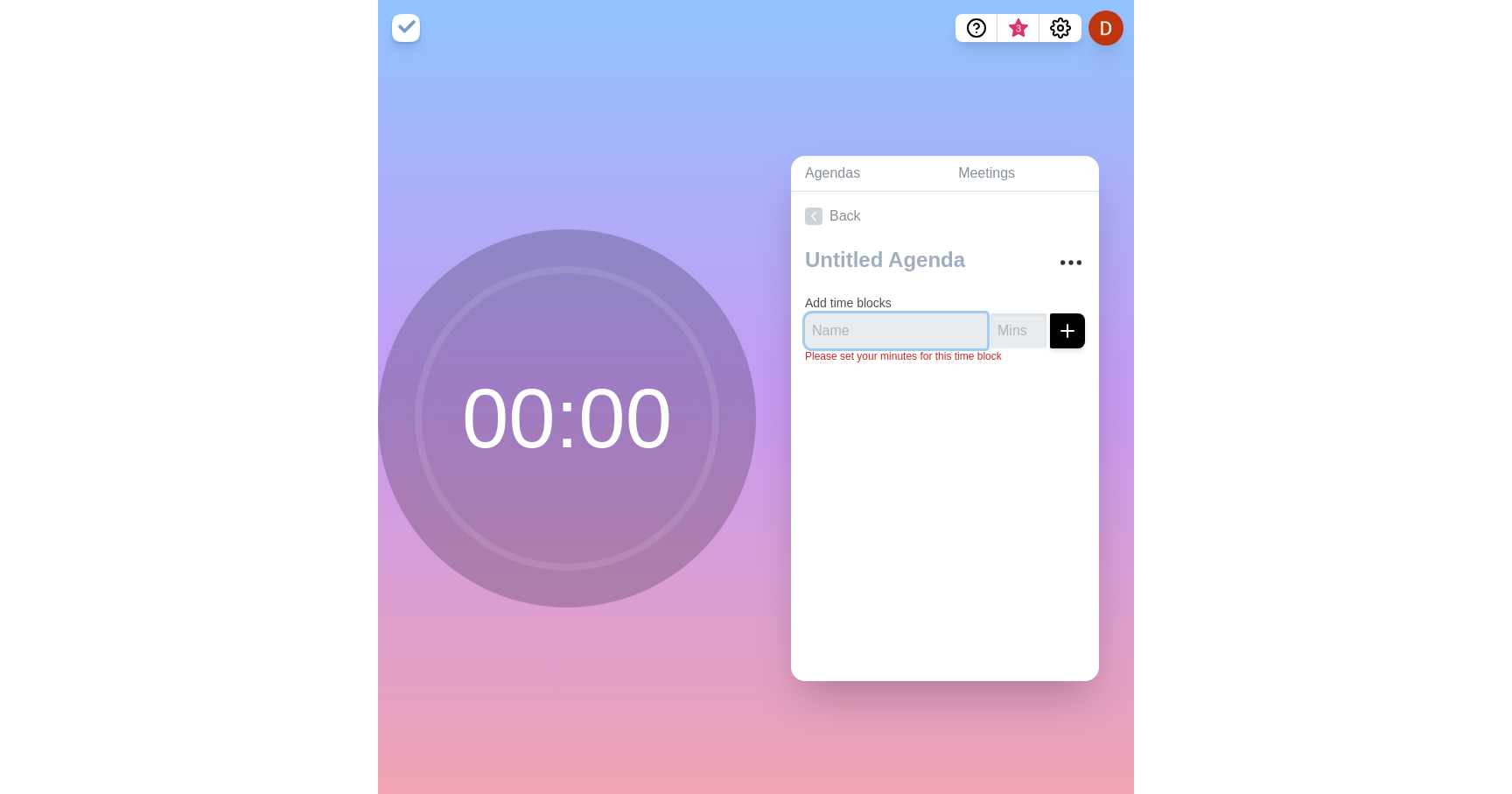 scroll, scrollTop: 0, scrollLeft: 0, axis: both 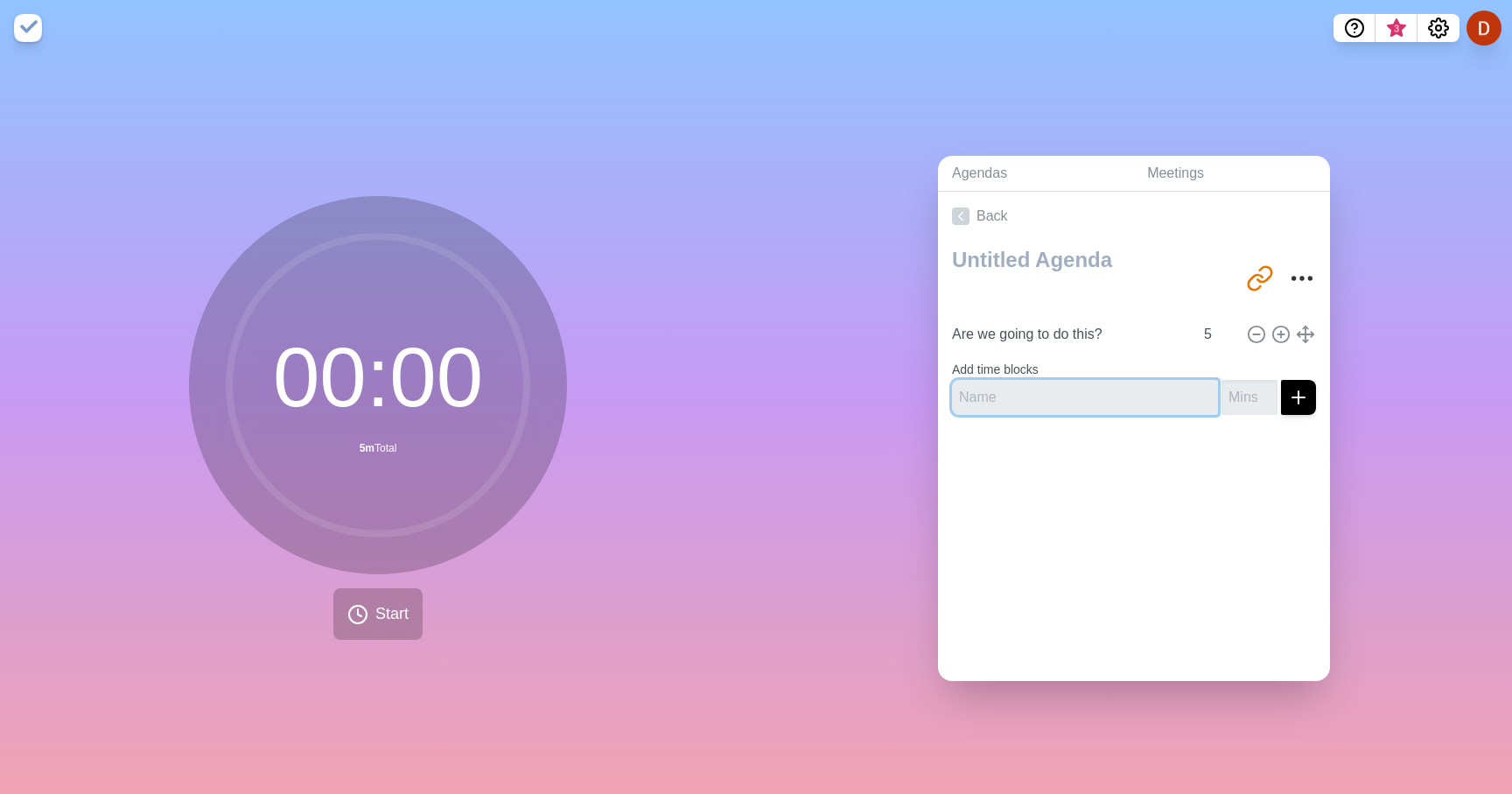 click at bounding box center (1085, 397) 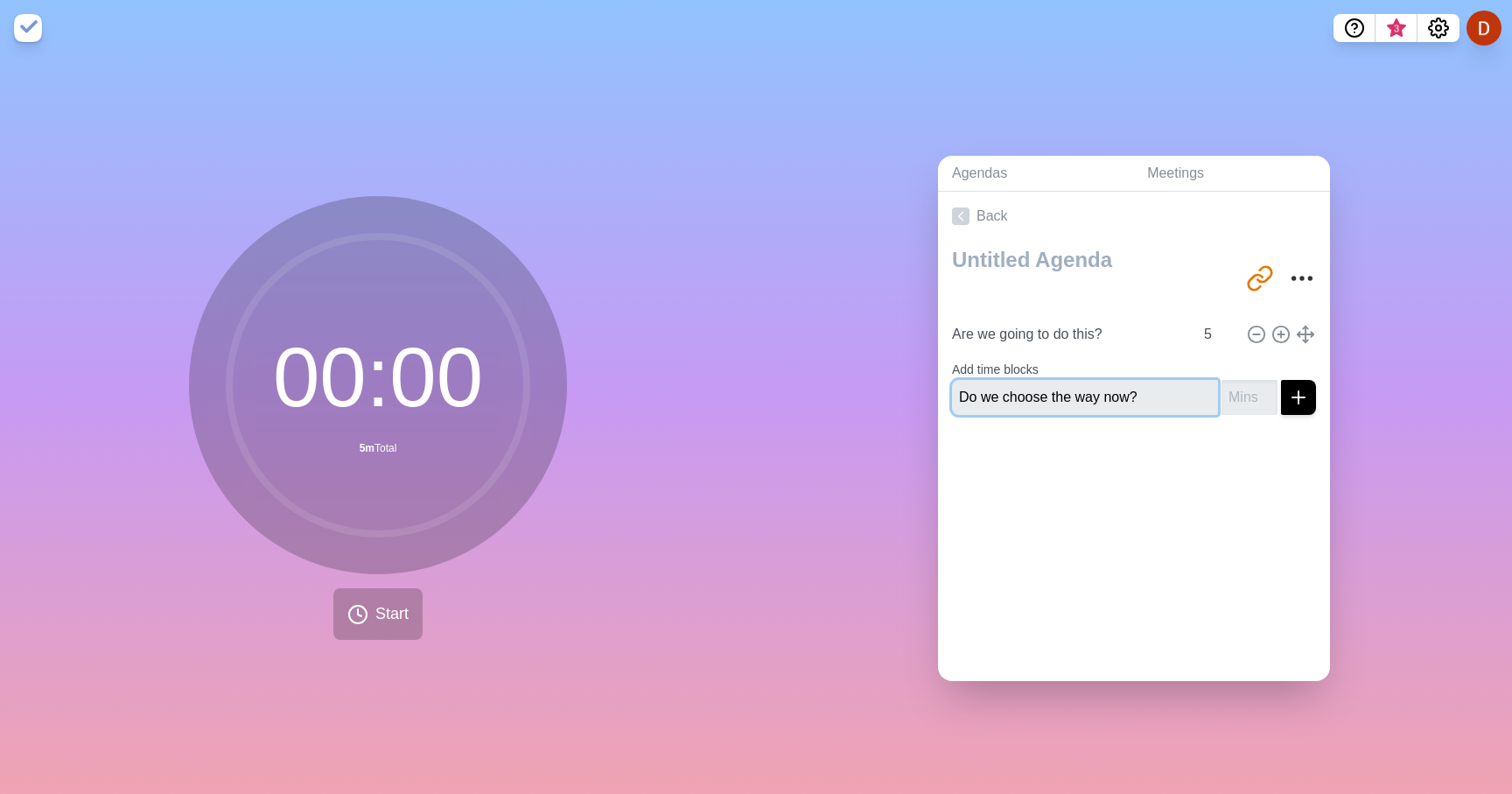 type on "Do we choose the way now?" 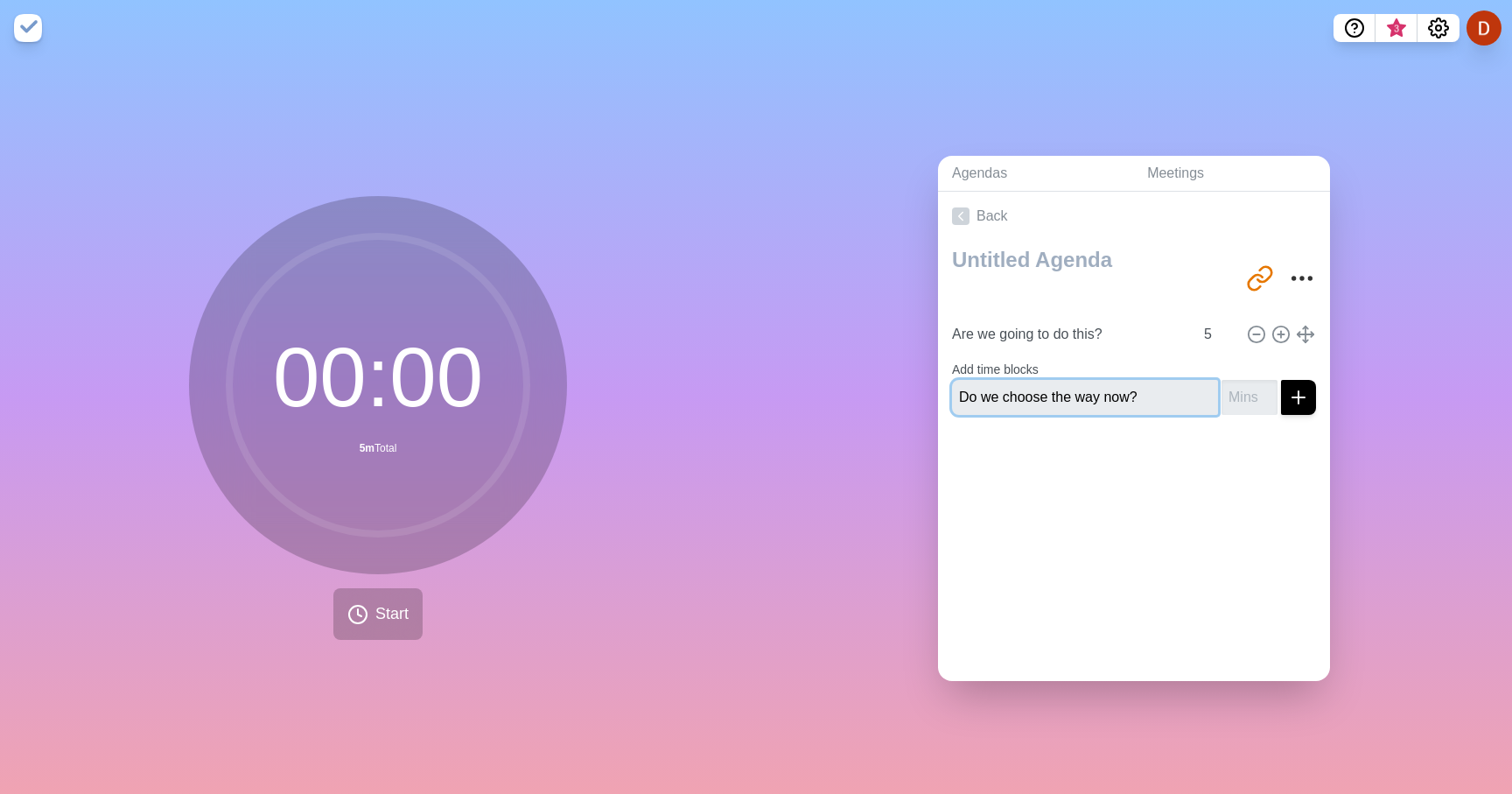 click at bounding box center [1298, 397] 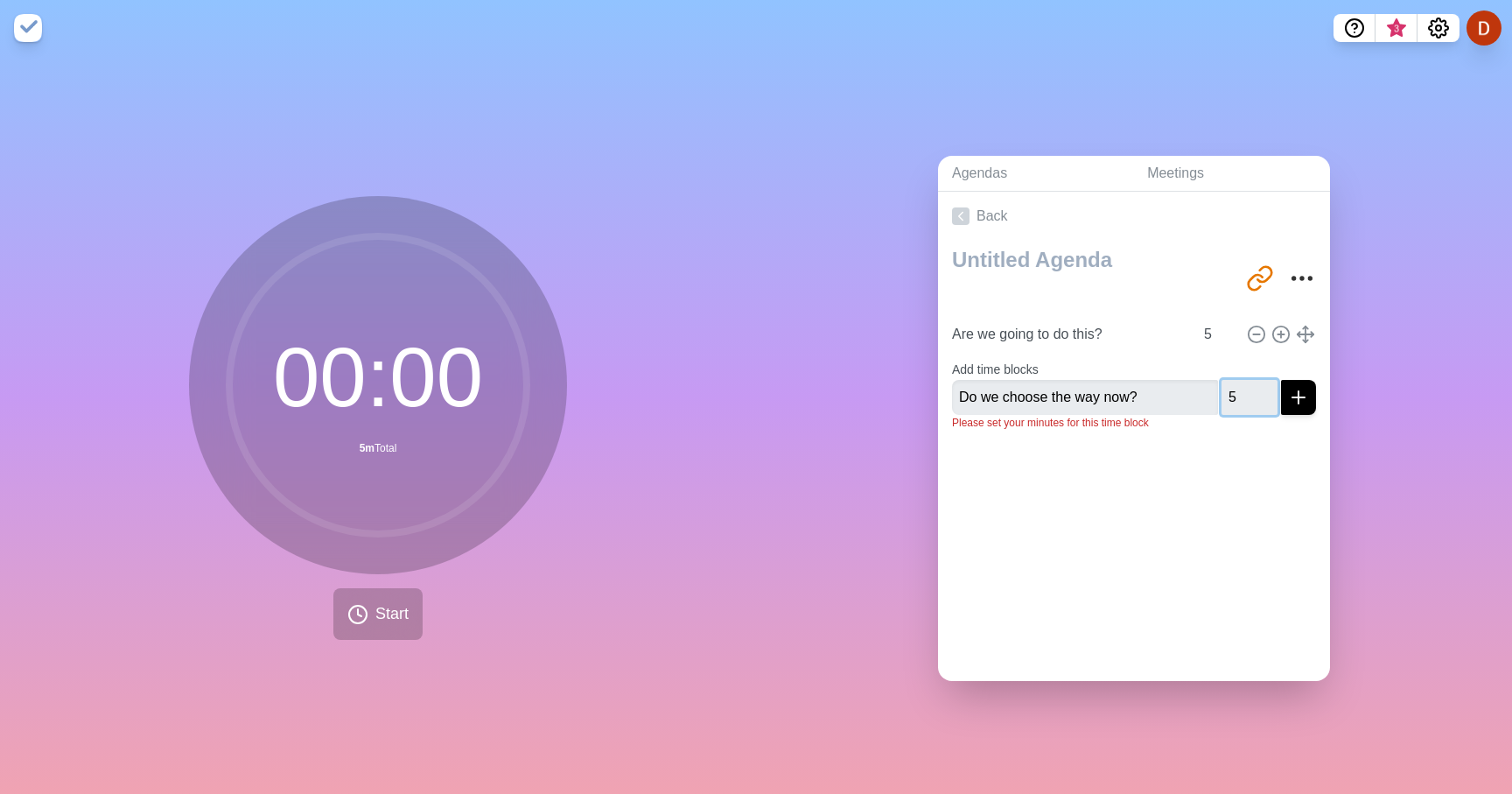 type on "5" 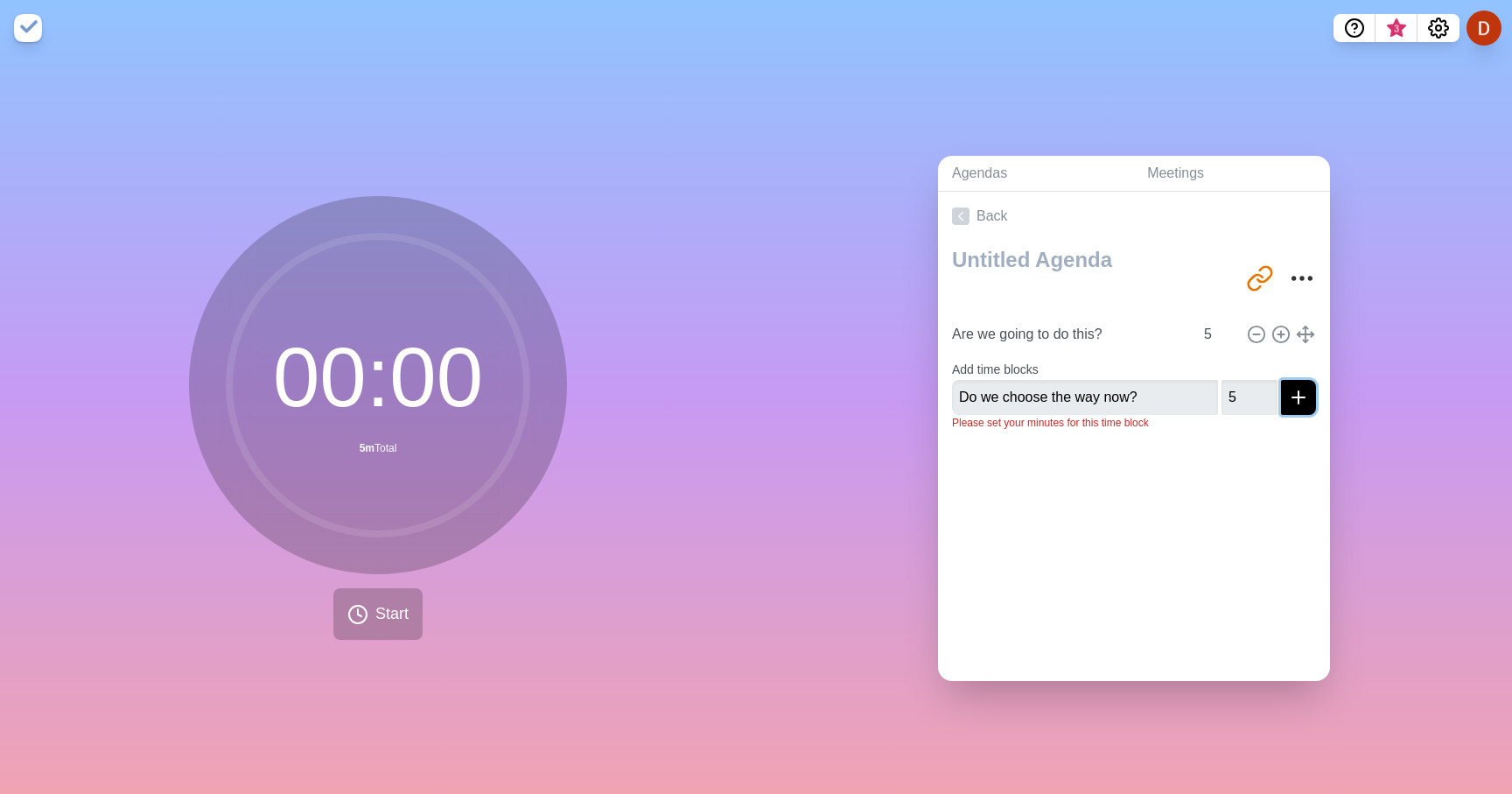click 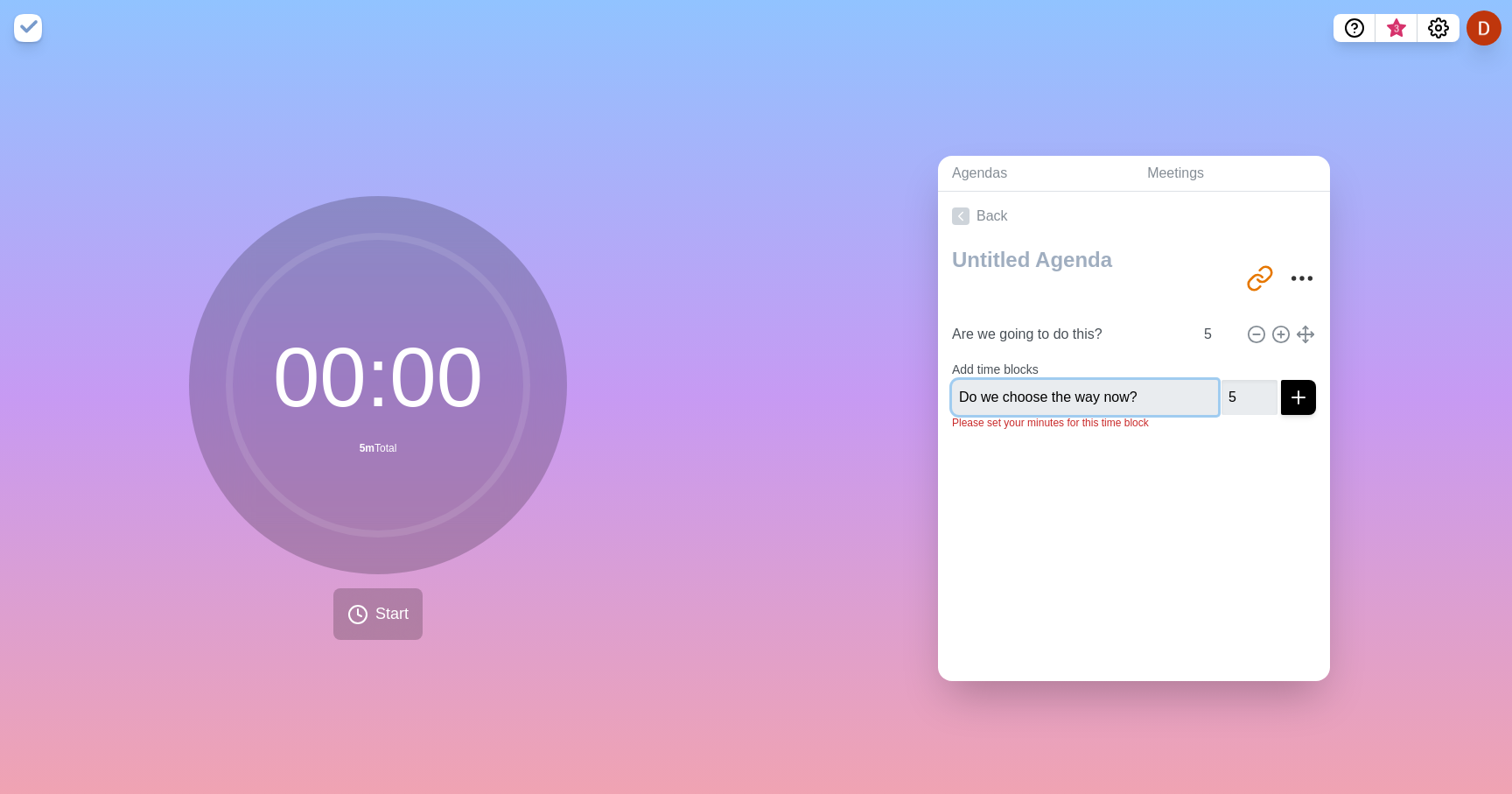 type 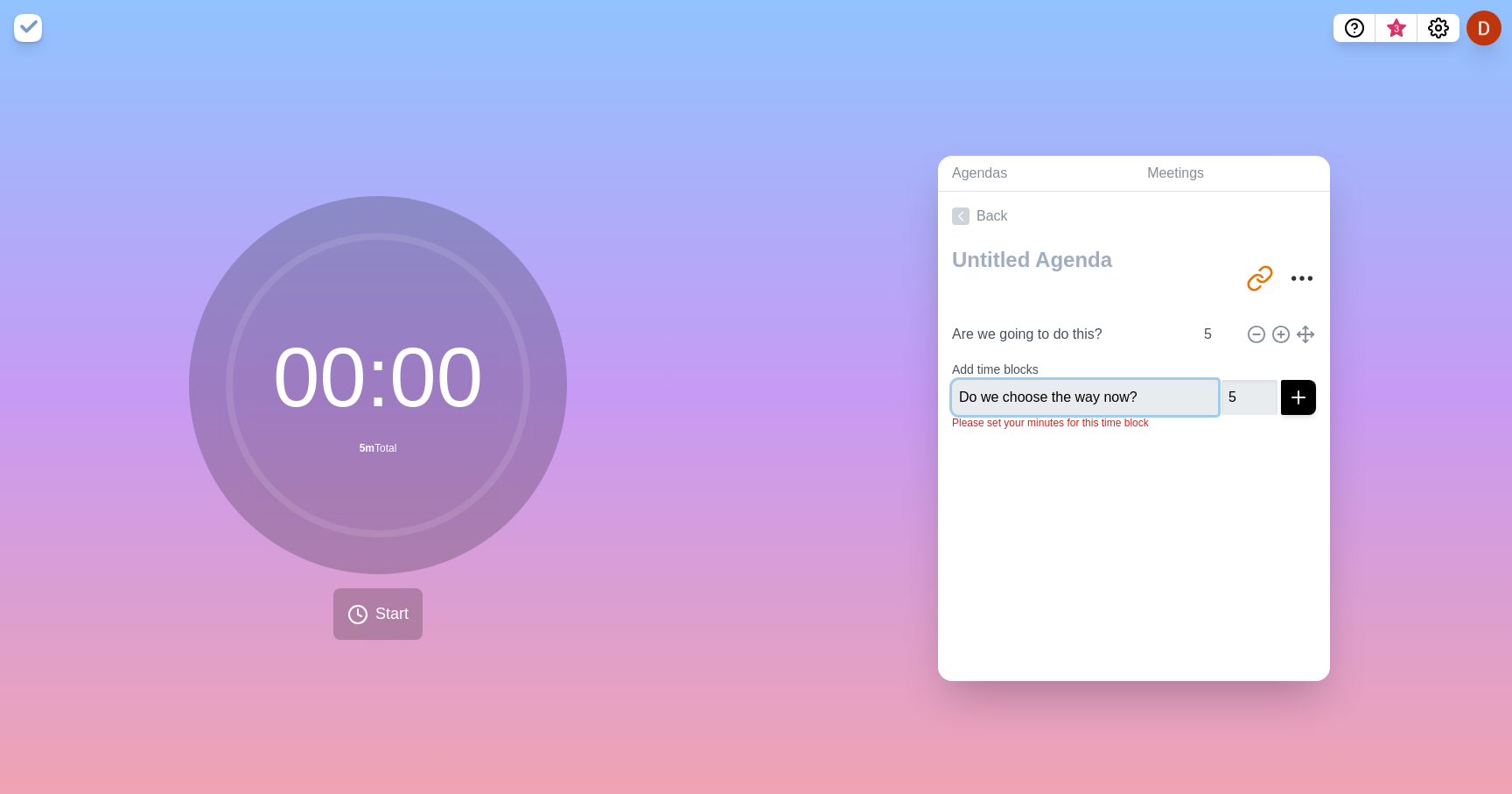 type 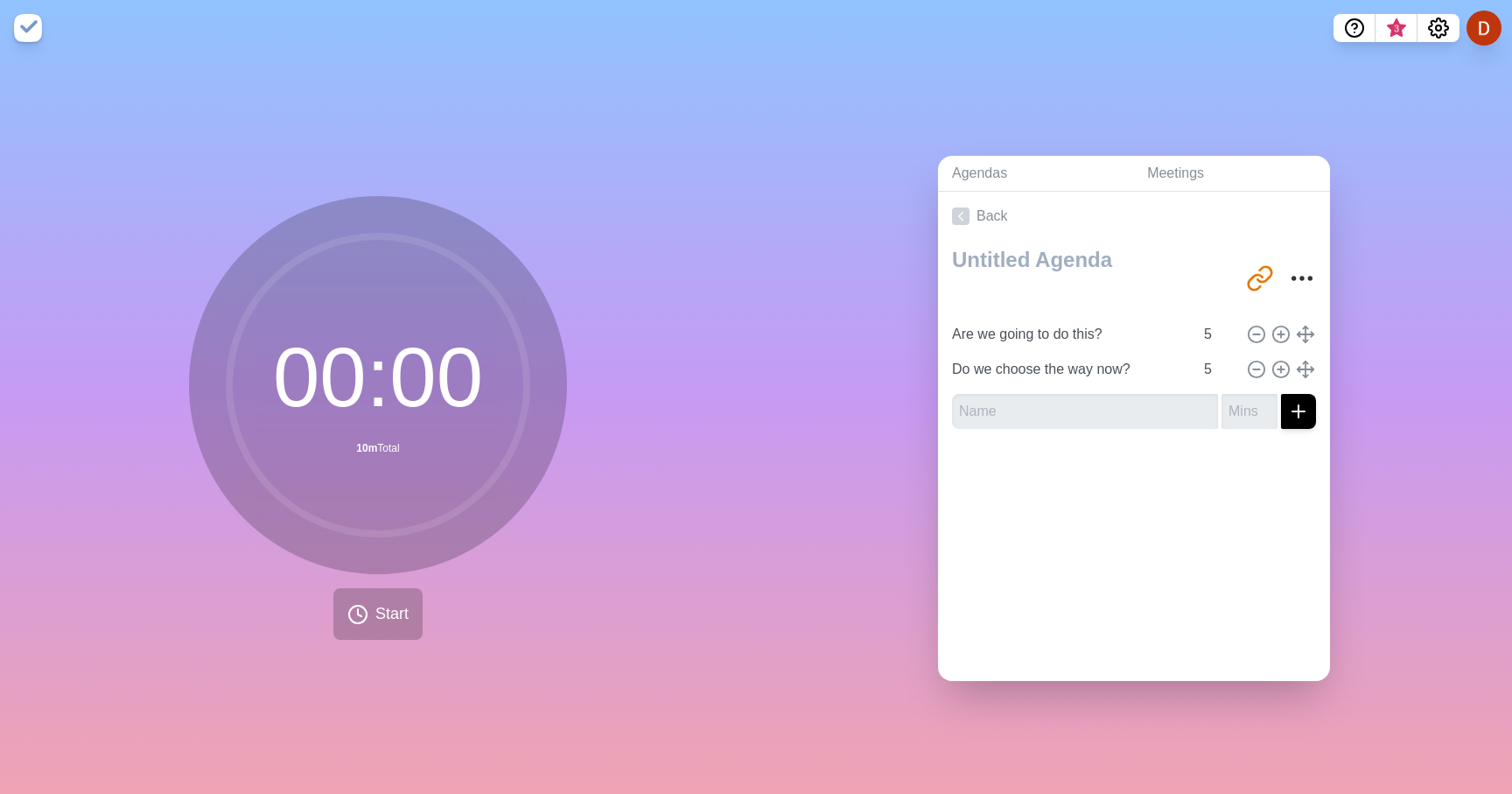 click on "Back       [URL][DOMAIN_NAME]           Are we going to do this?   5       Do we choose the way now?   5" at bounding box center [1134, 436] 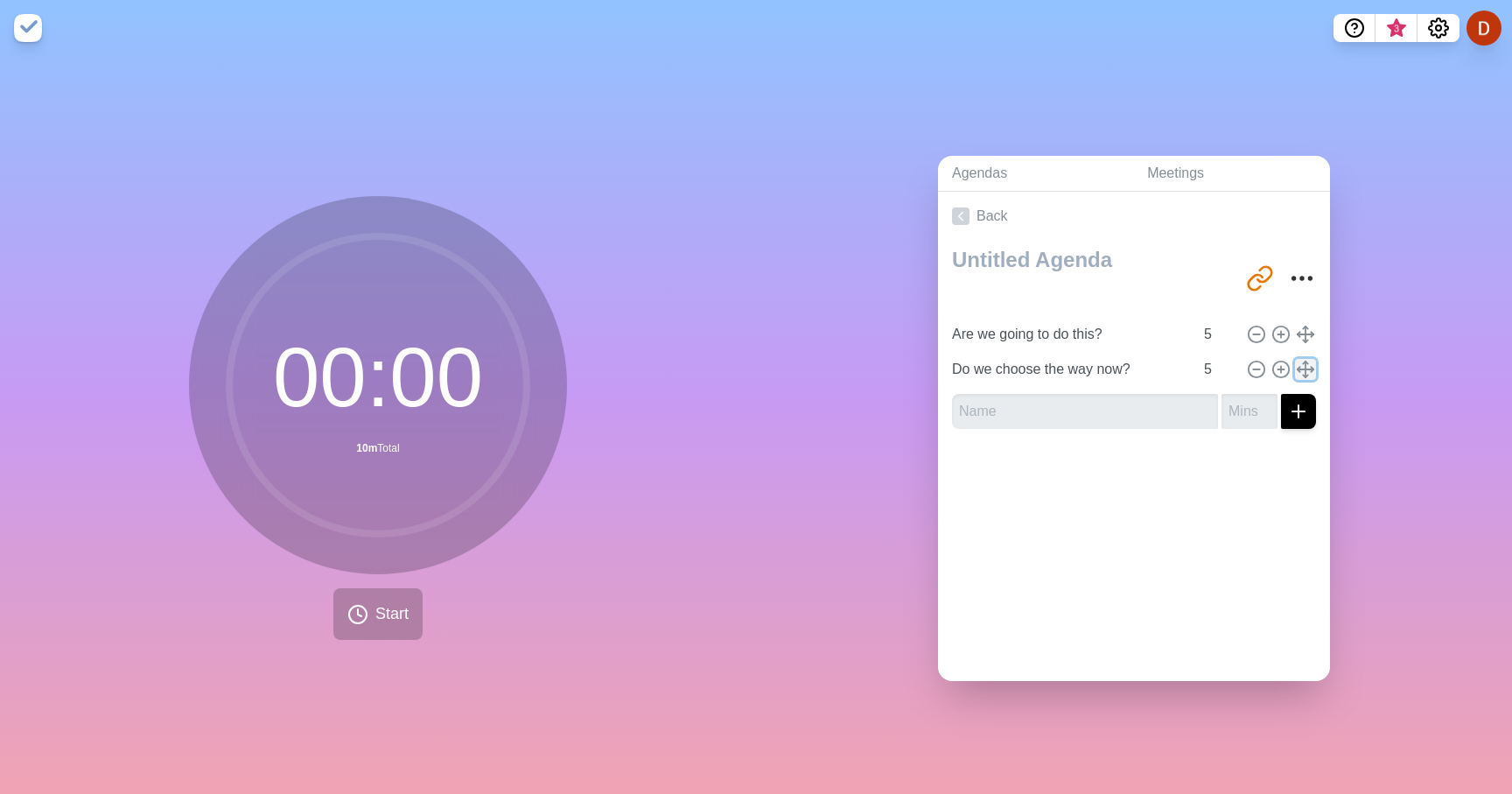 type 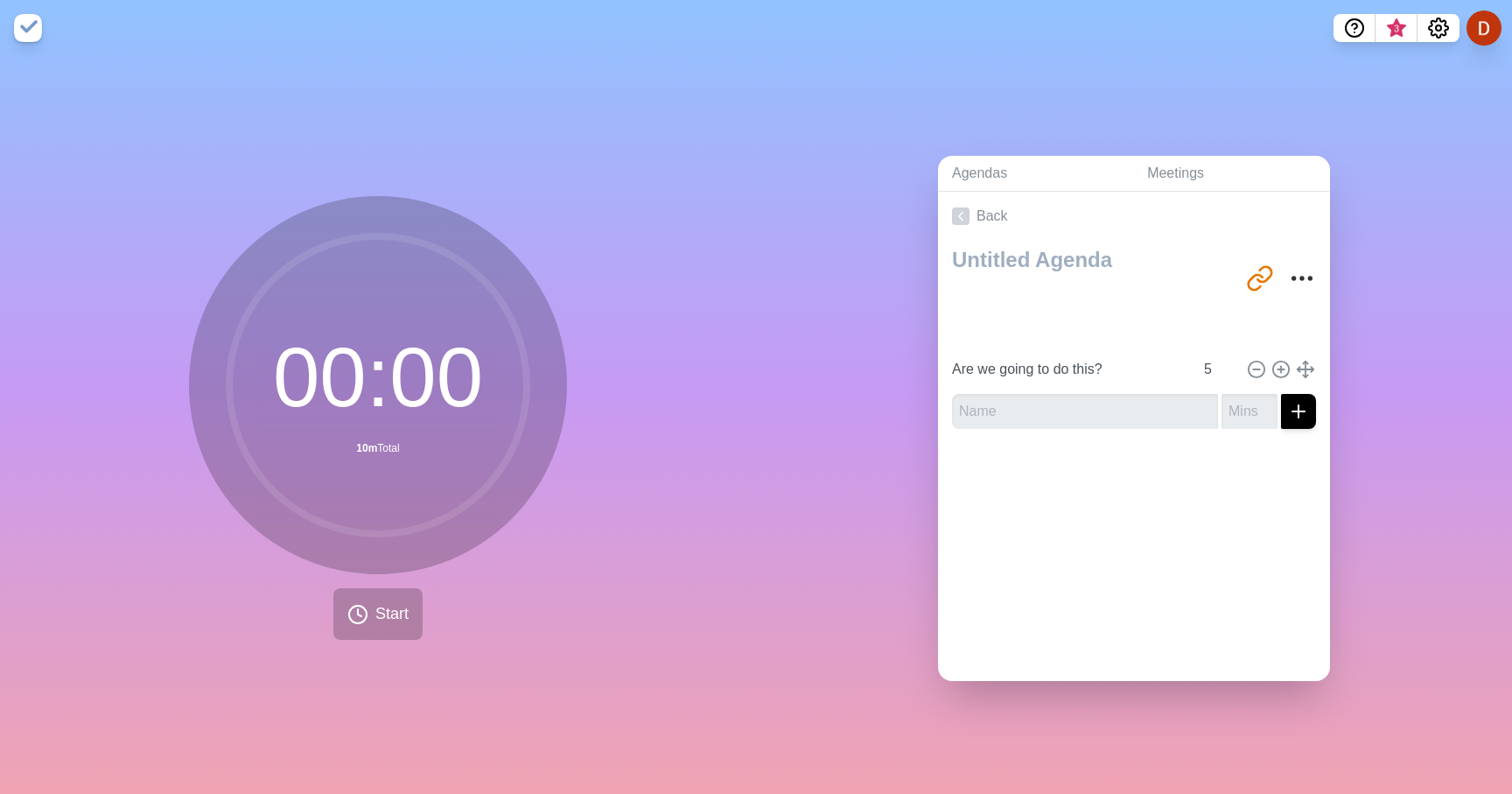 type on "Do we choose the way now?" 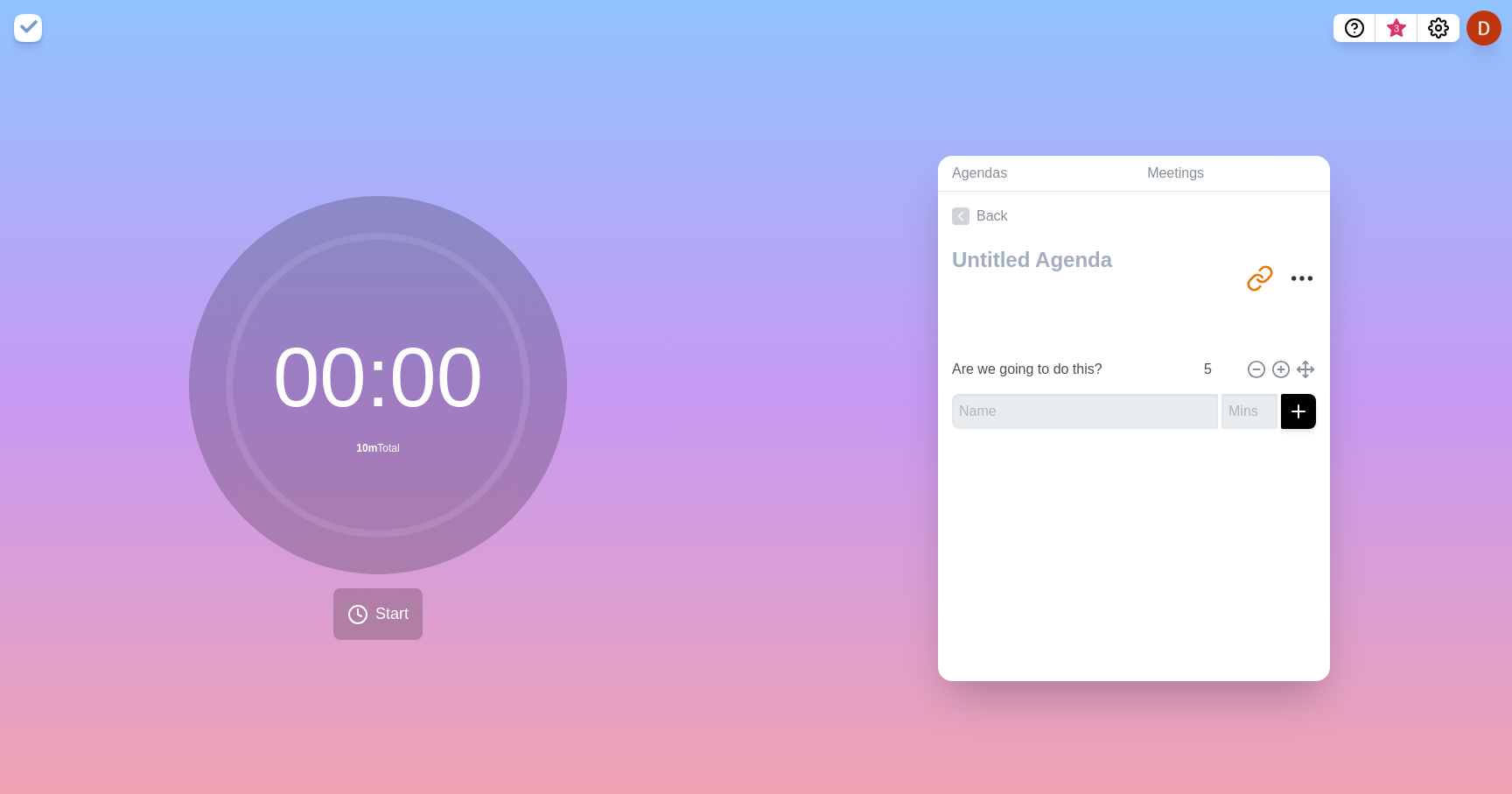 type on "Are we going to do this?" 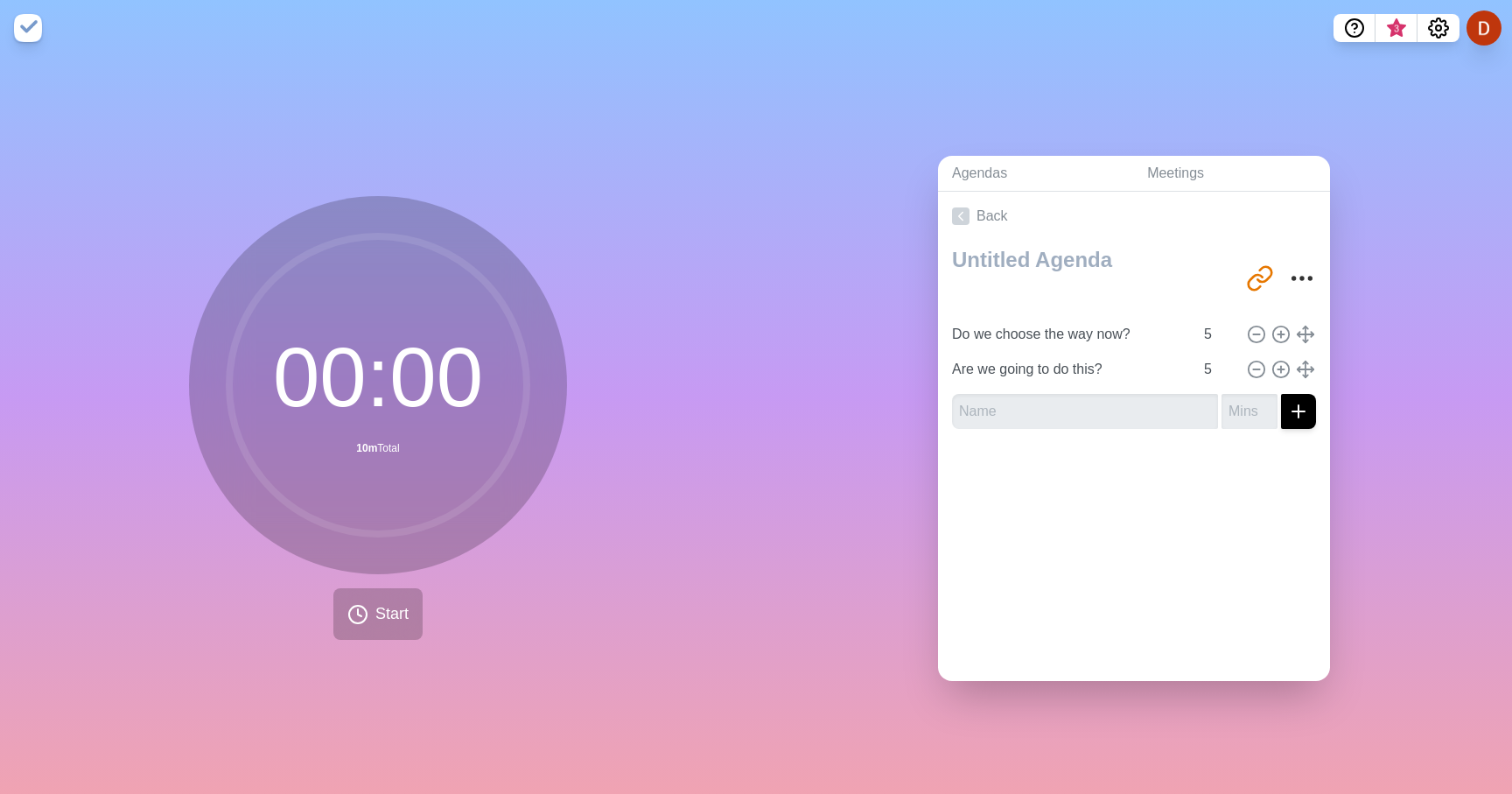 click on "Back       [URL][DOMAIN_NAME]           Do we choose the way now?   5       Are we going to do this?   5" at bounding box center (1134, 436) 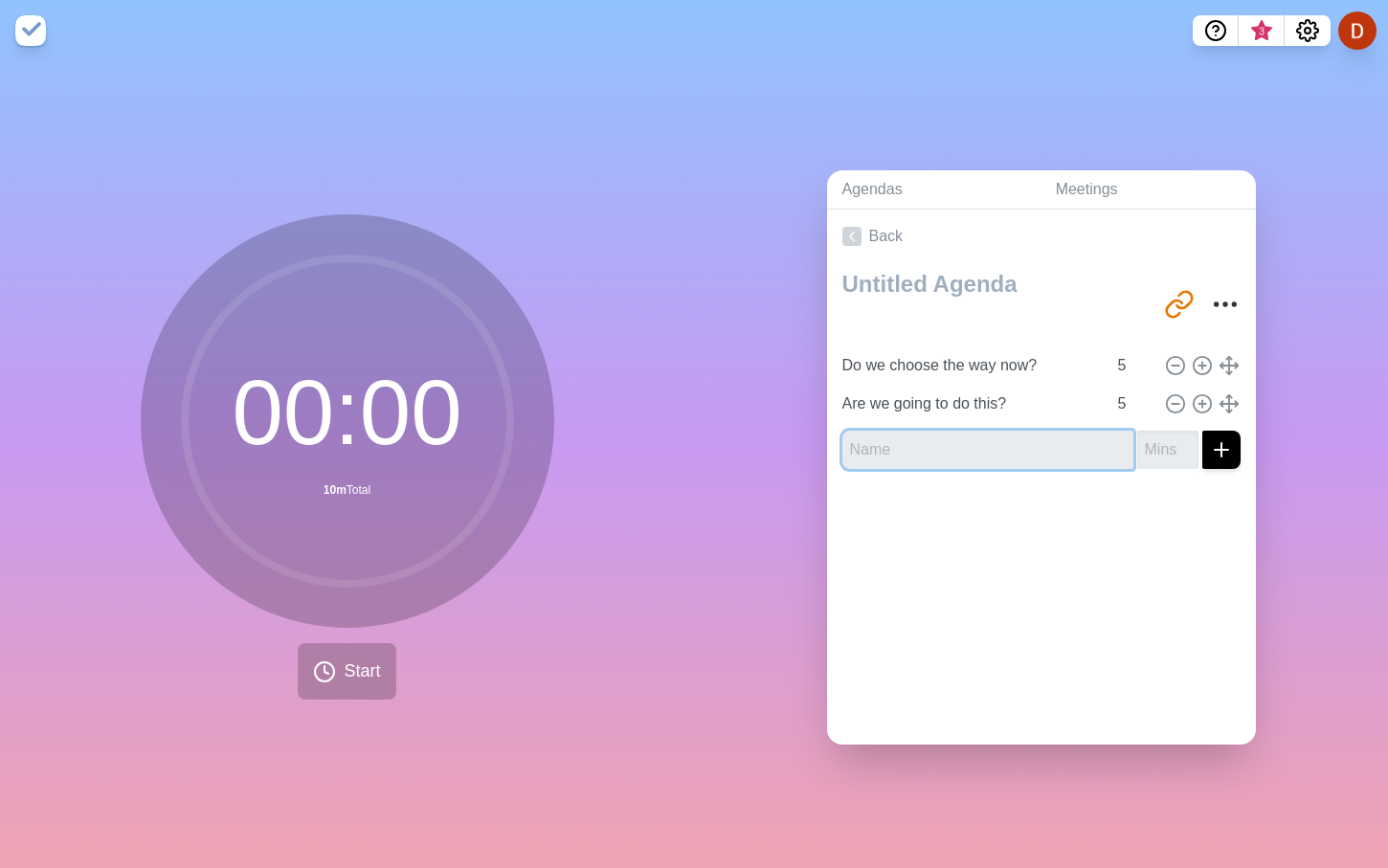 click at bounding box center [988, 450] 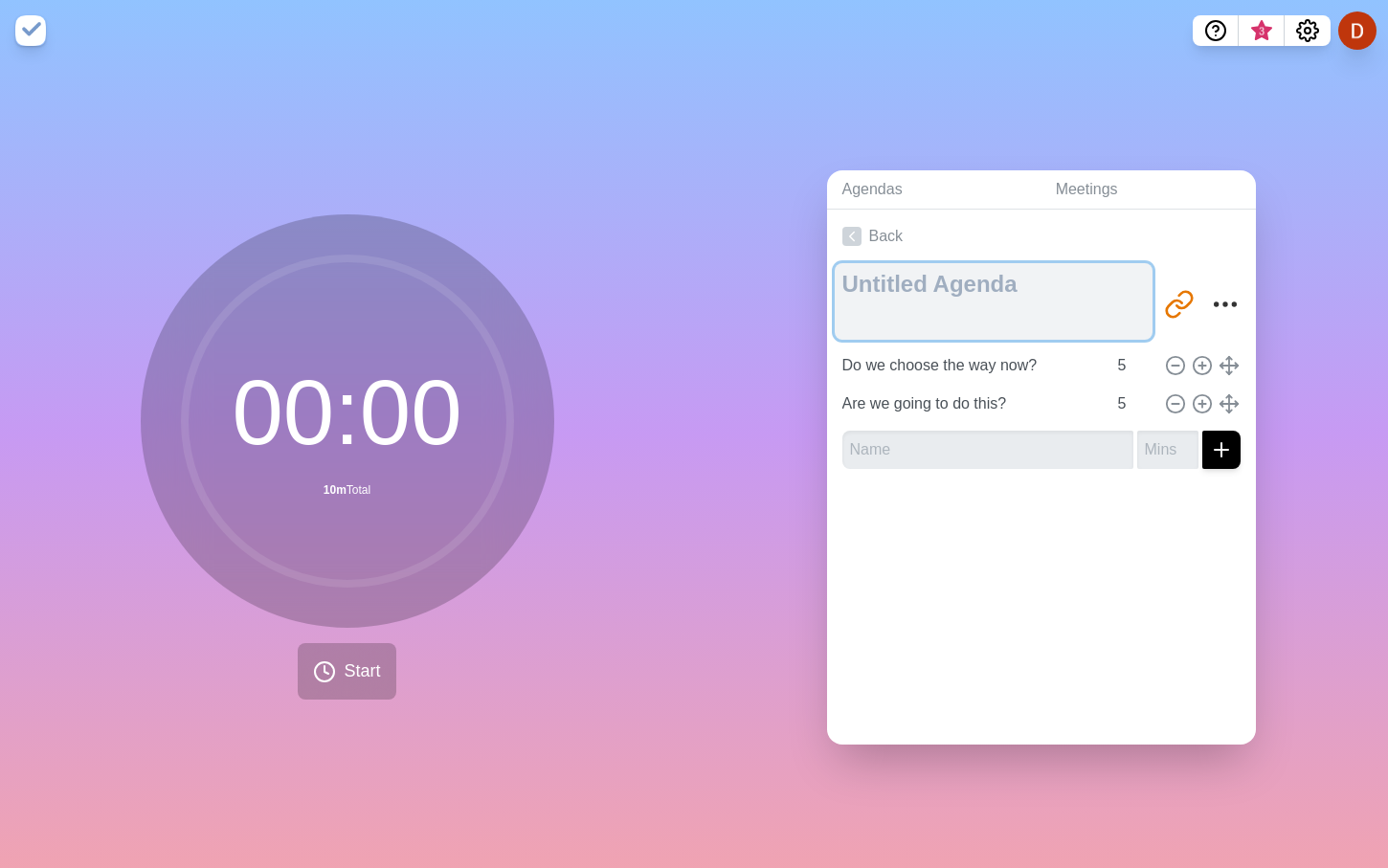 click at bounding box center (994, 301) 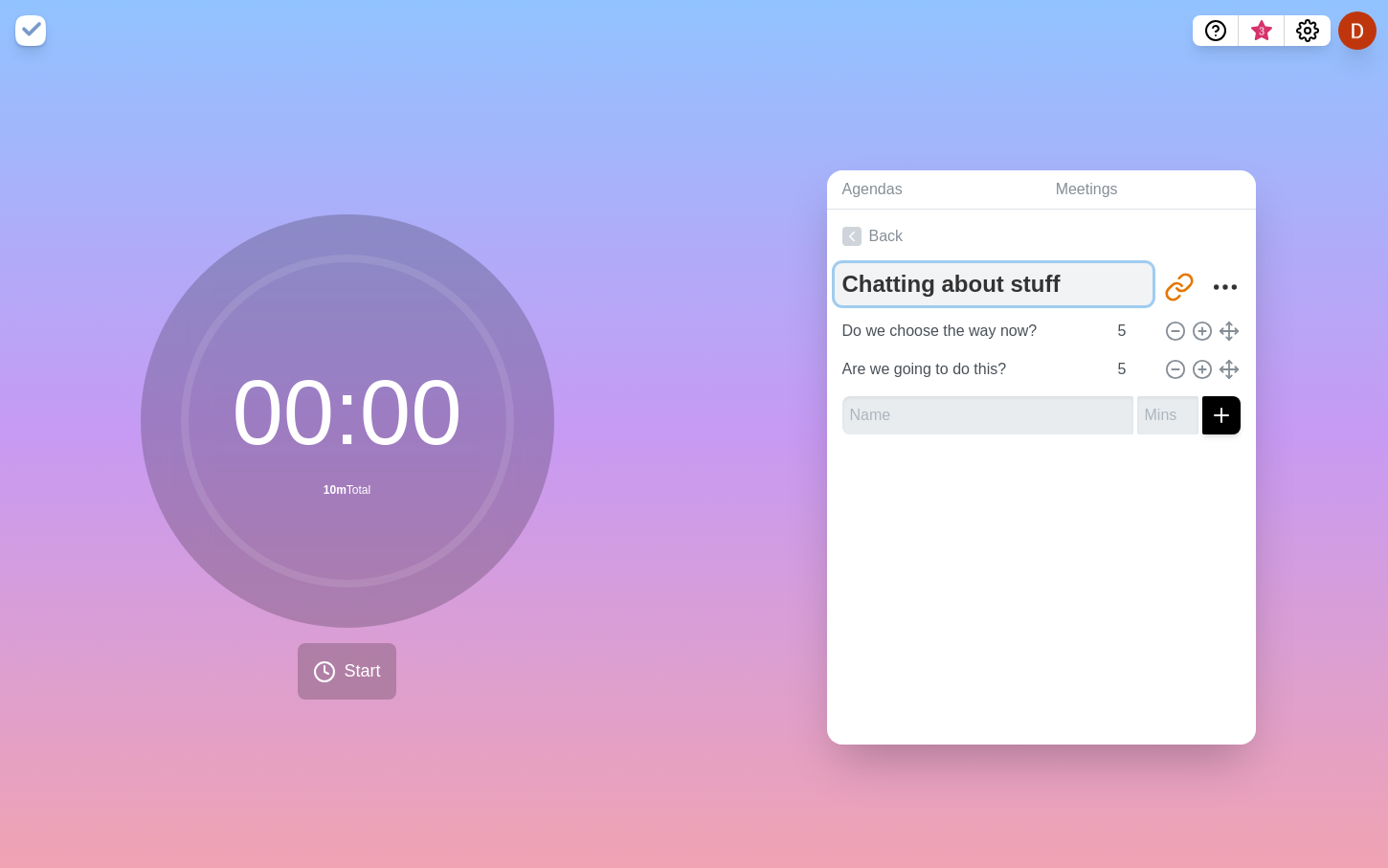 type on "Chatting about stuff" 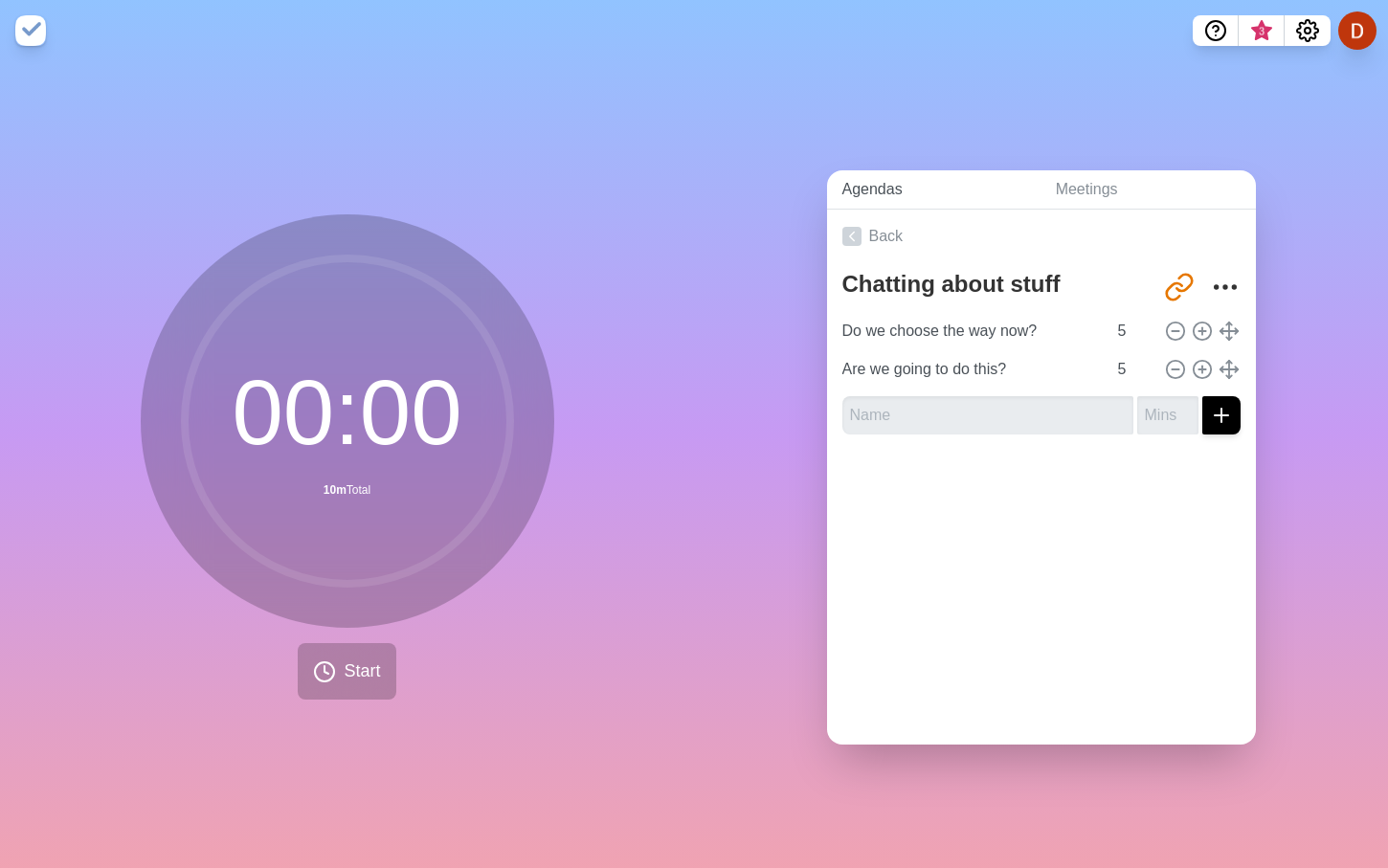 click on "Agendas" at bounding box center (933, 189) 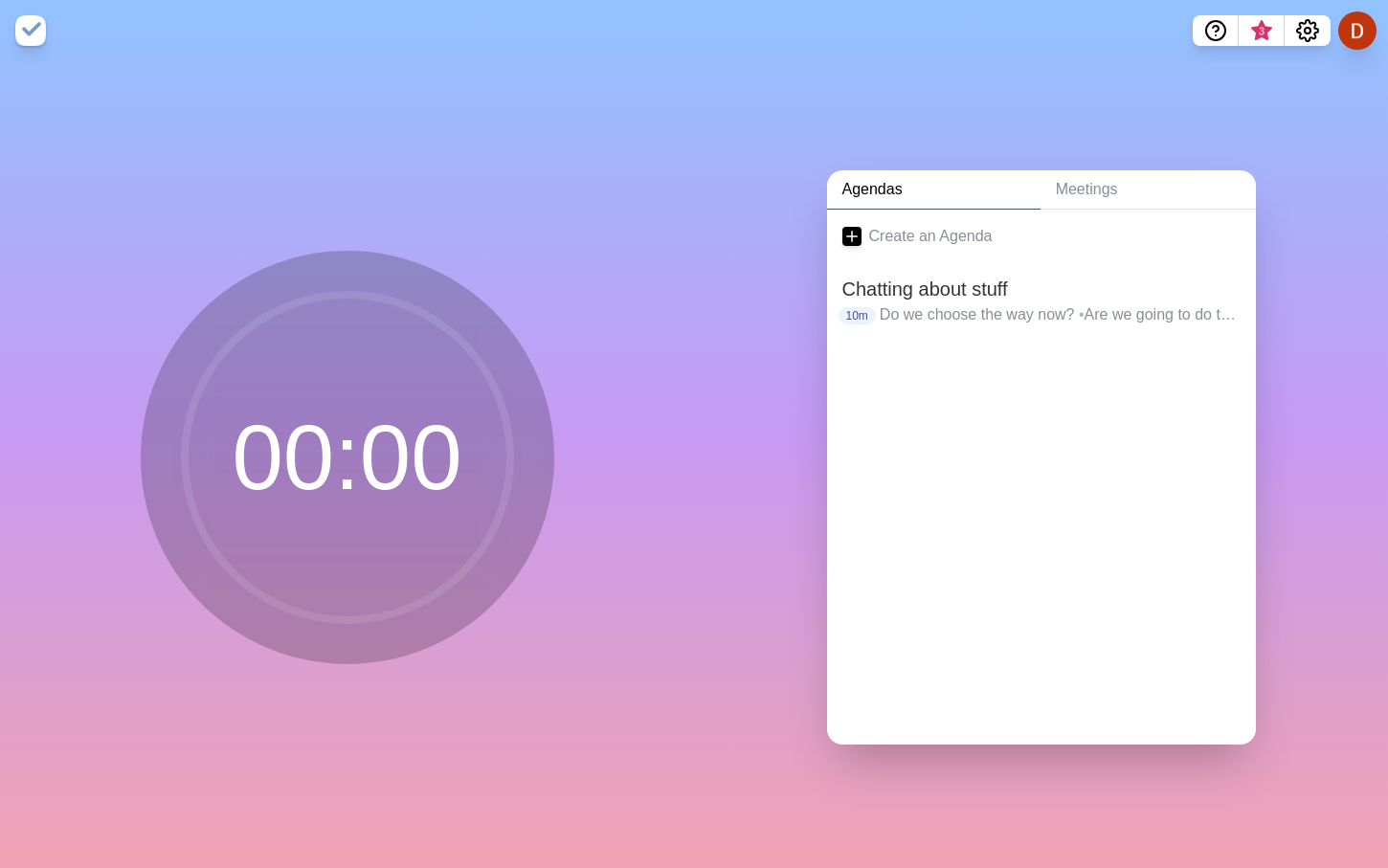 click on "Agendas" at bounding box center [933, 189] 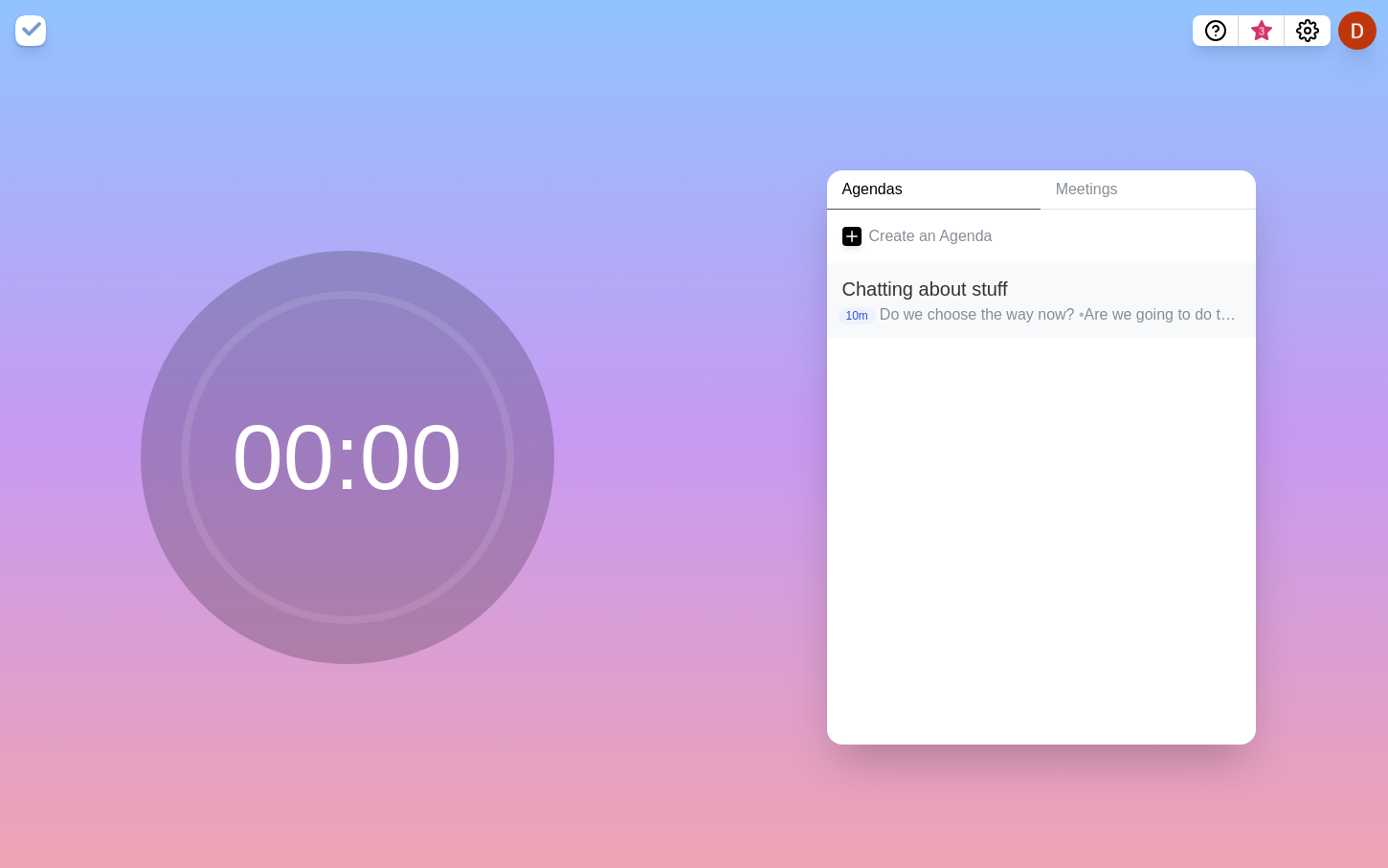 click on "Chatting about stuff" at bounding box center (1041, 289) 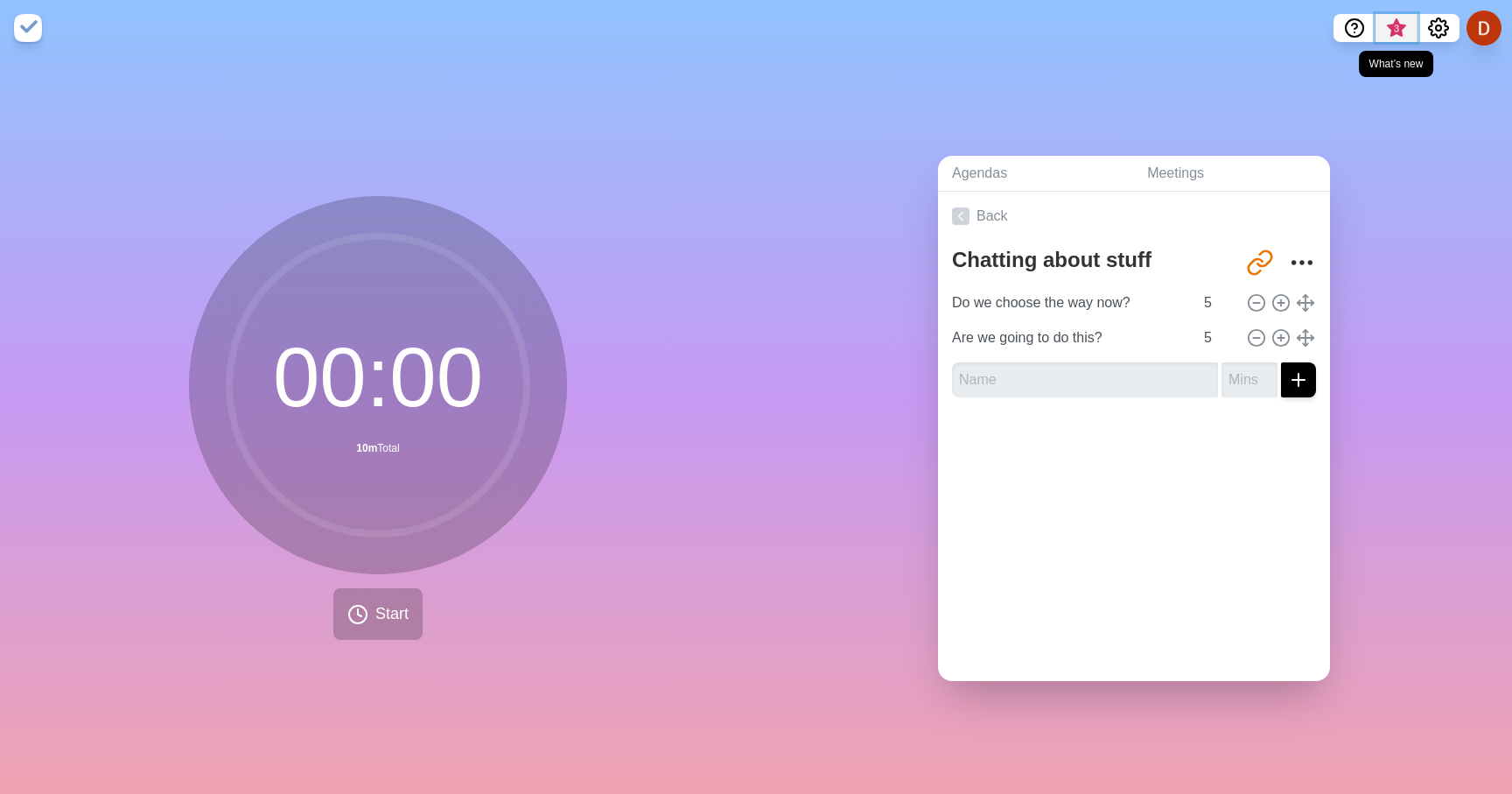 click on "3" at bounding box center [1396, 29] 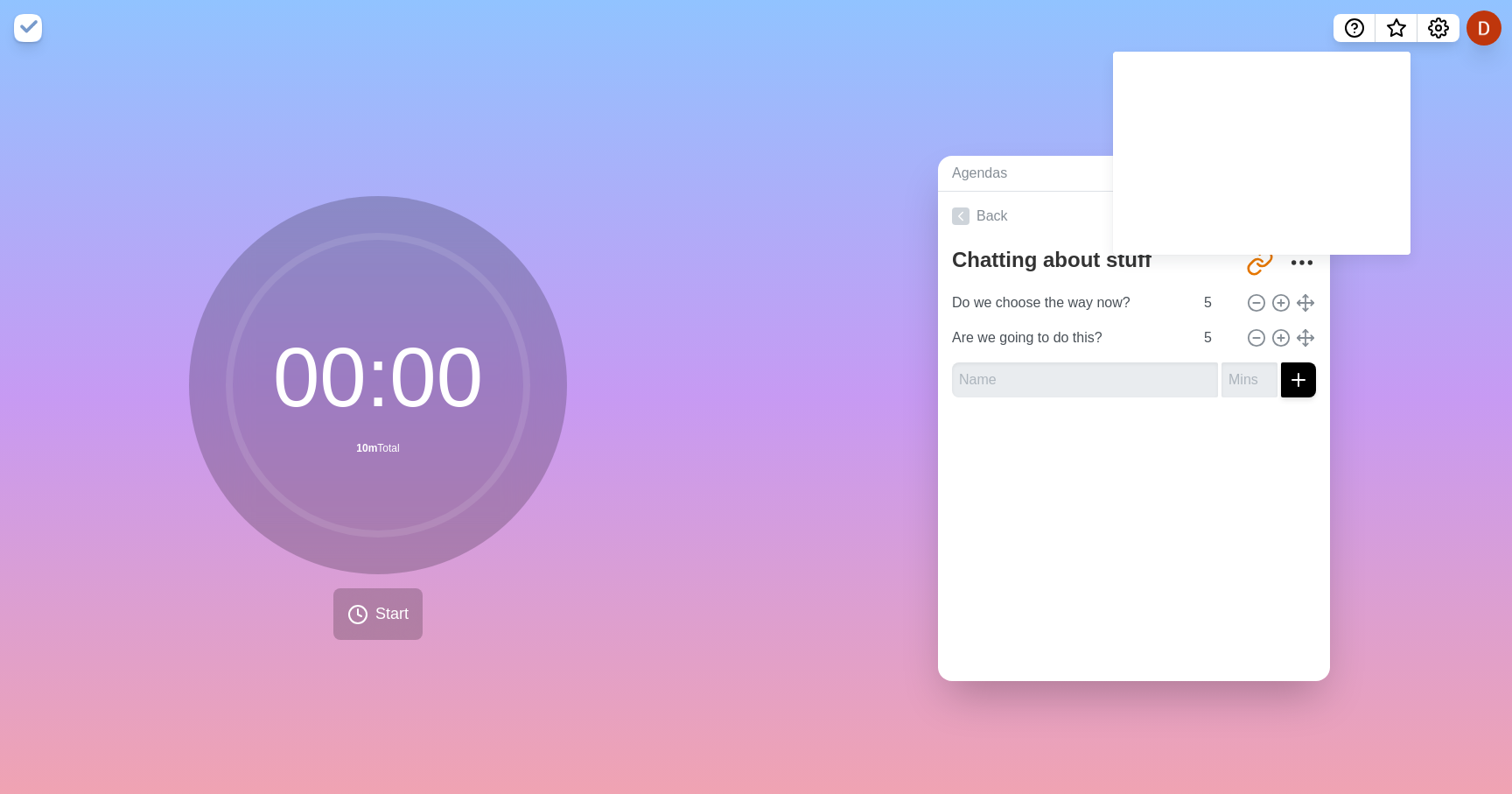 click on "Agendas   Meetings
Back     Chatting about stuff   [URL][DOMAIN_NAME]           Do we choose the way now?   5       Are we going to do this?   5" at bounding box center [1134, 425] 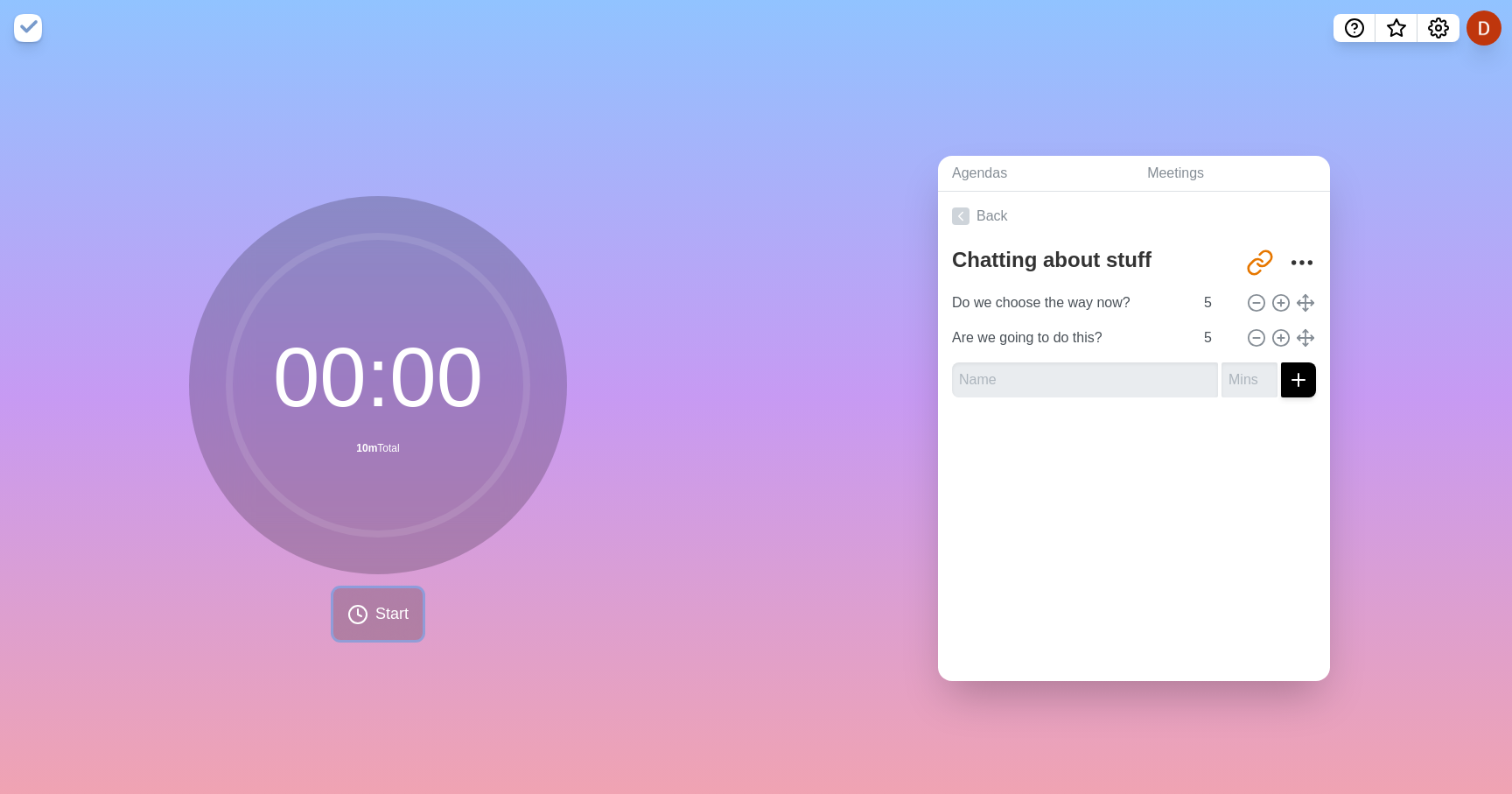 click on "Start" at bounding box center [392, 614] 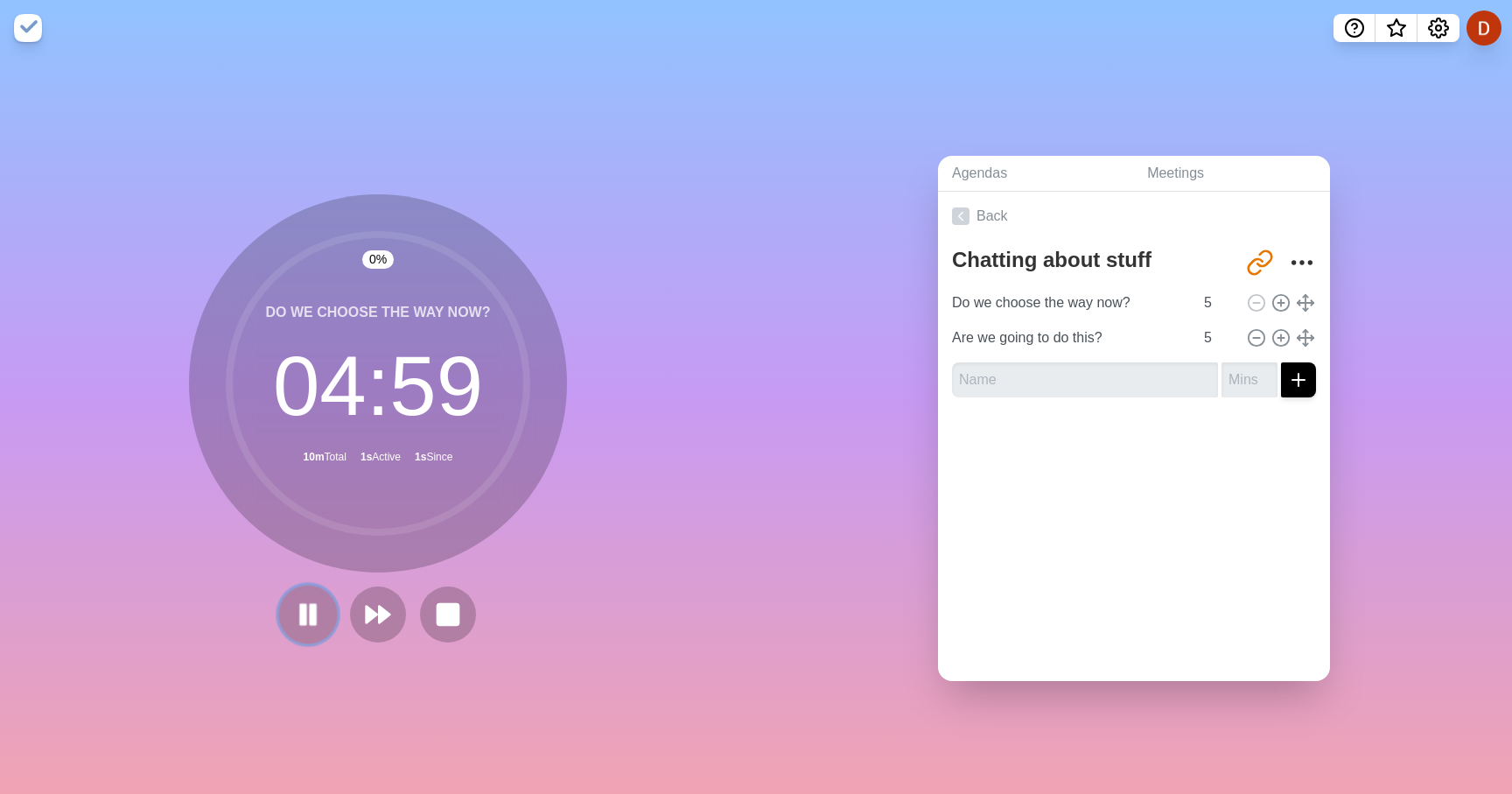 click 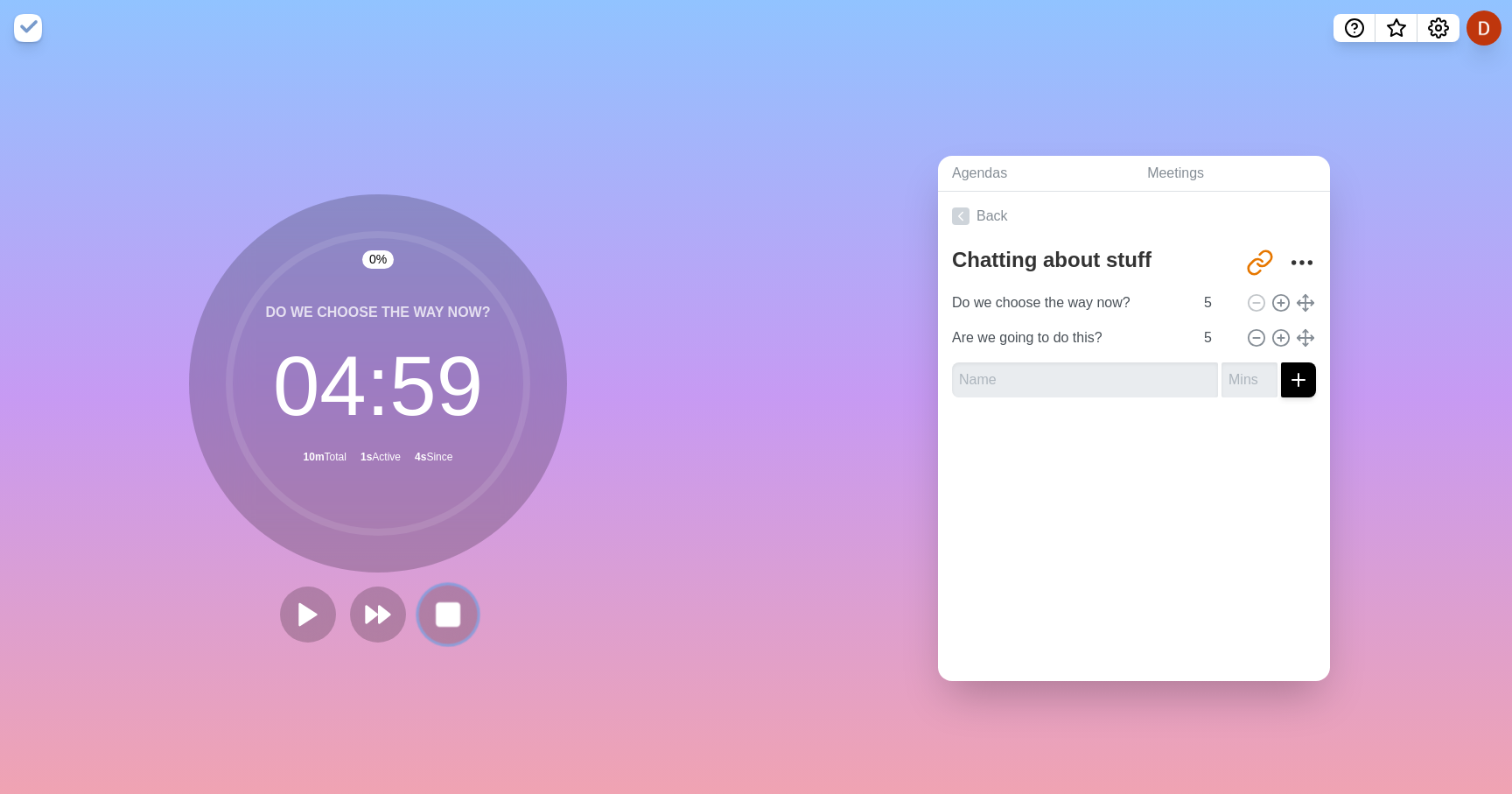 click 